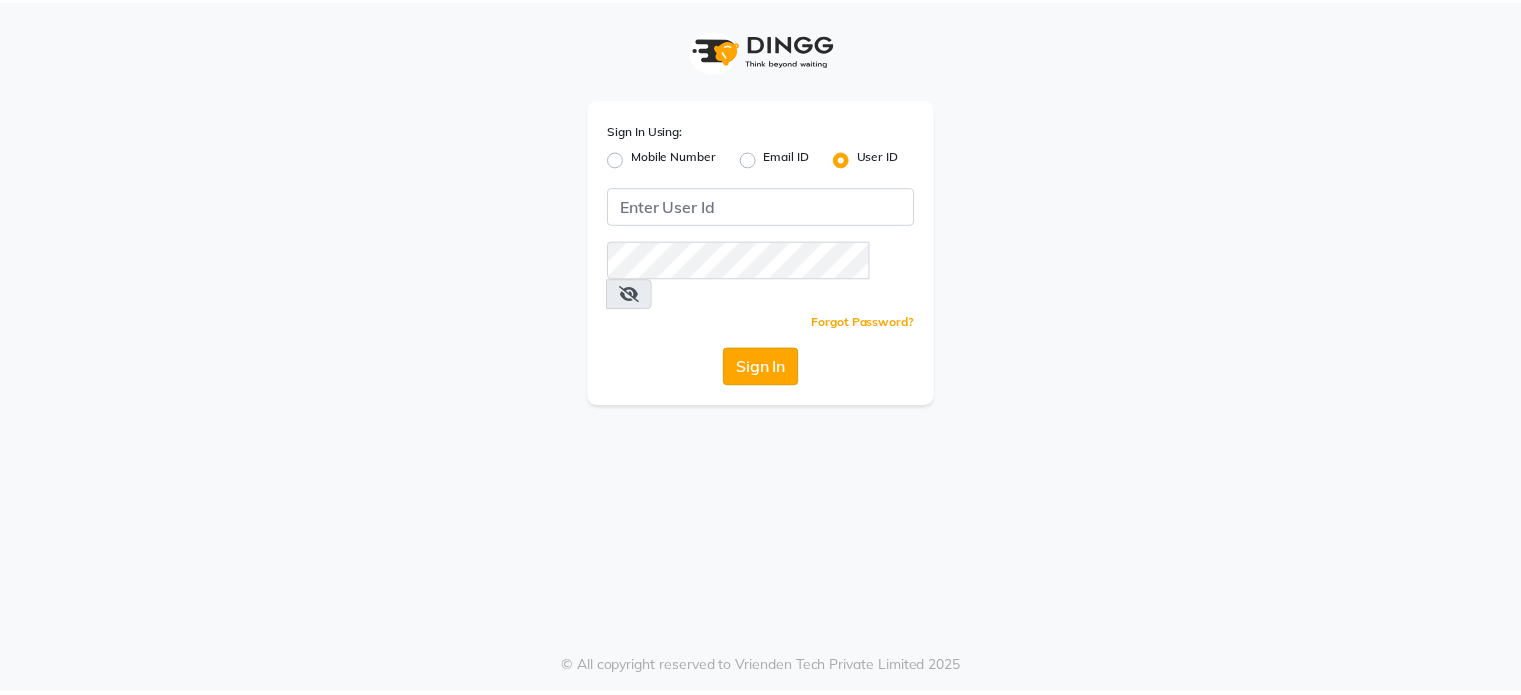 scroll, scrollTop: 0, scrollLeft: 0, axis: both 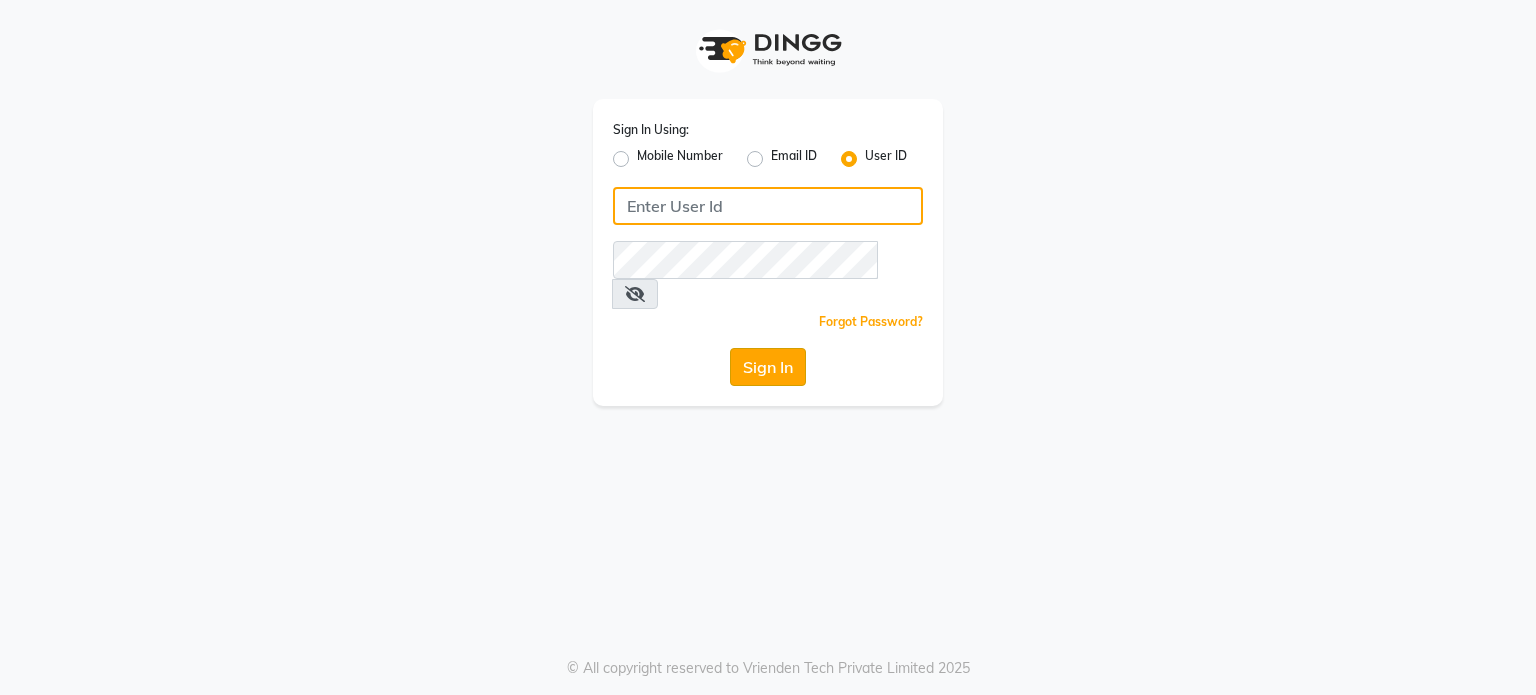 type on "[EMAIL]" 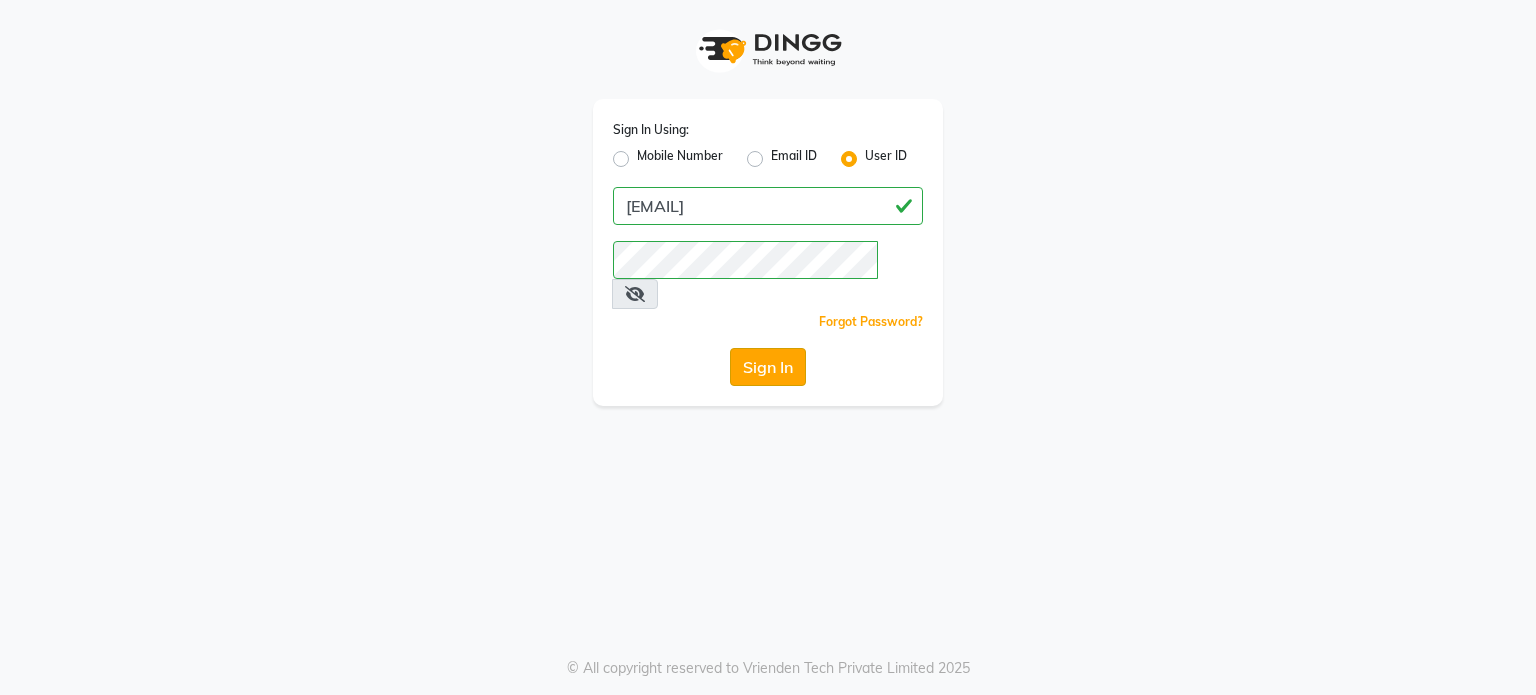 click on "Sign In" 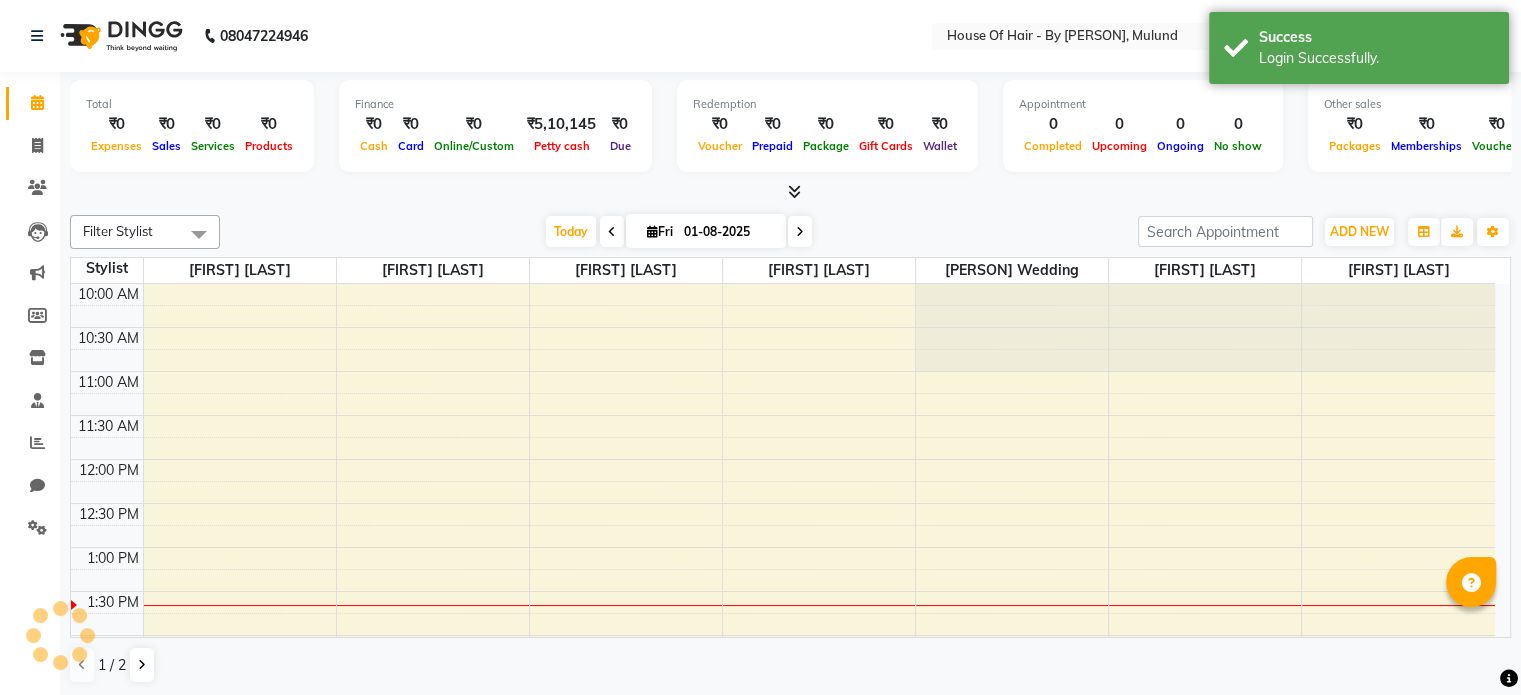 scroll, scrollTop: 0, scrollLeft: 0, axis: both 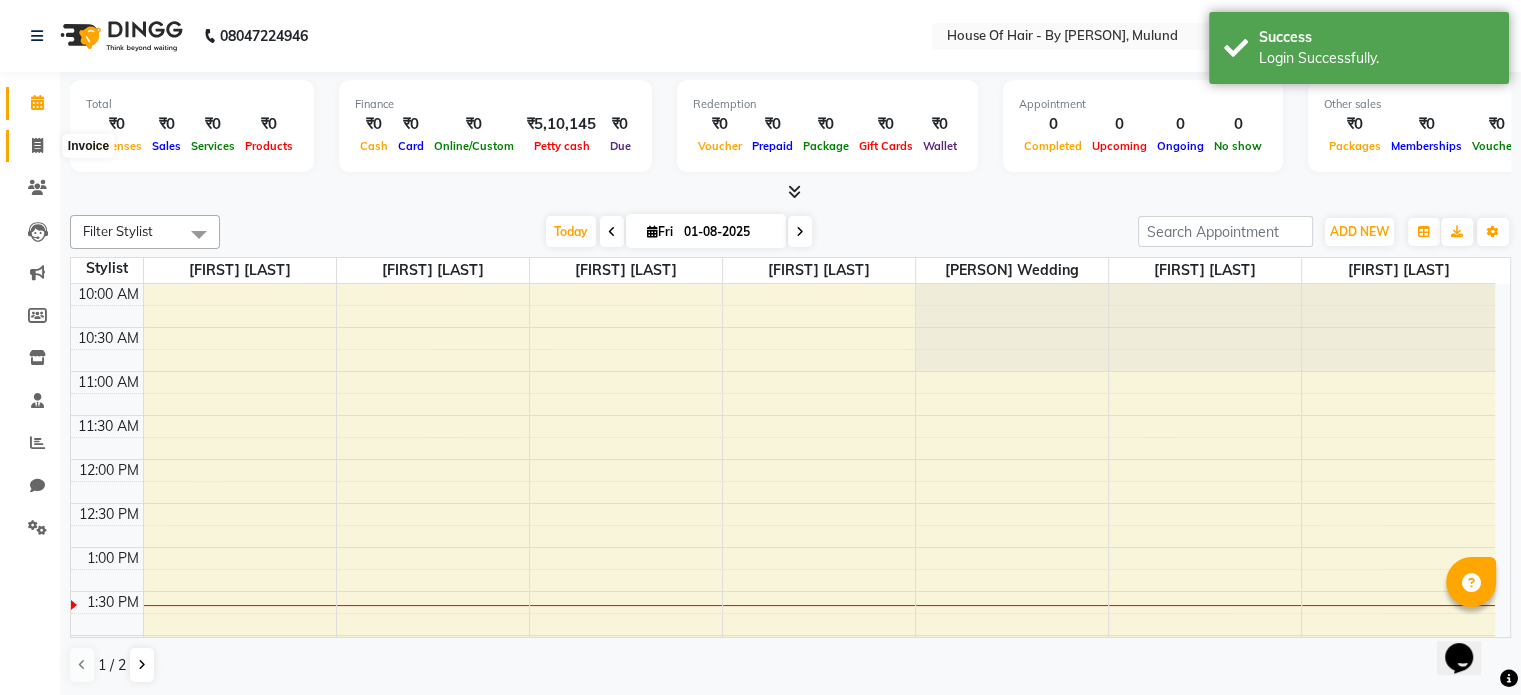 click 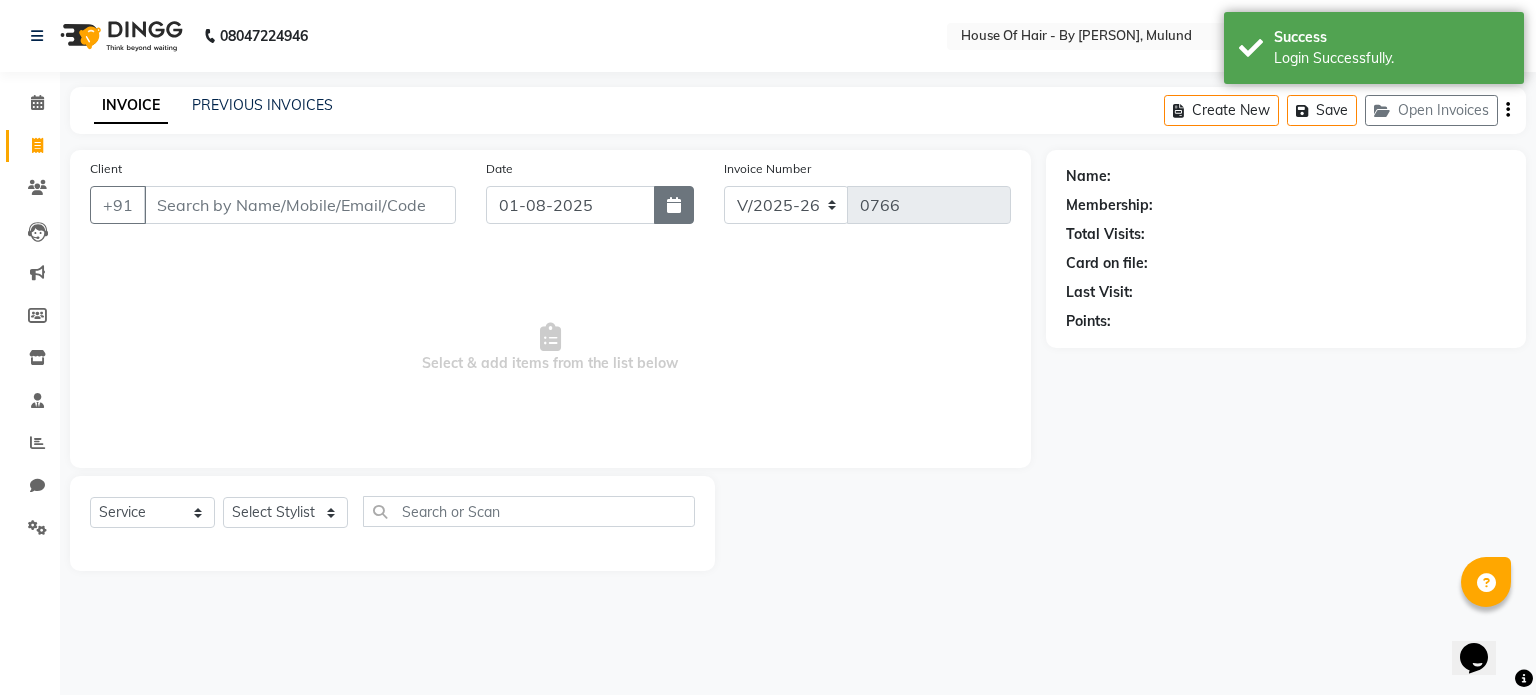 click 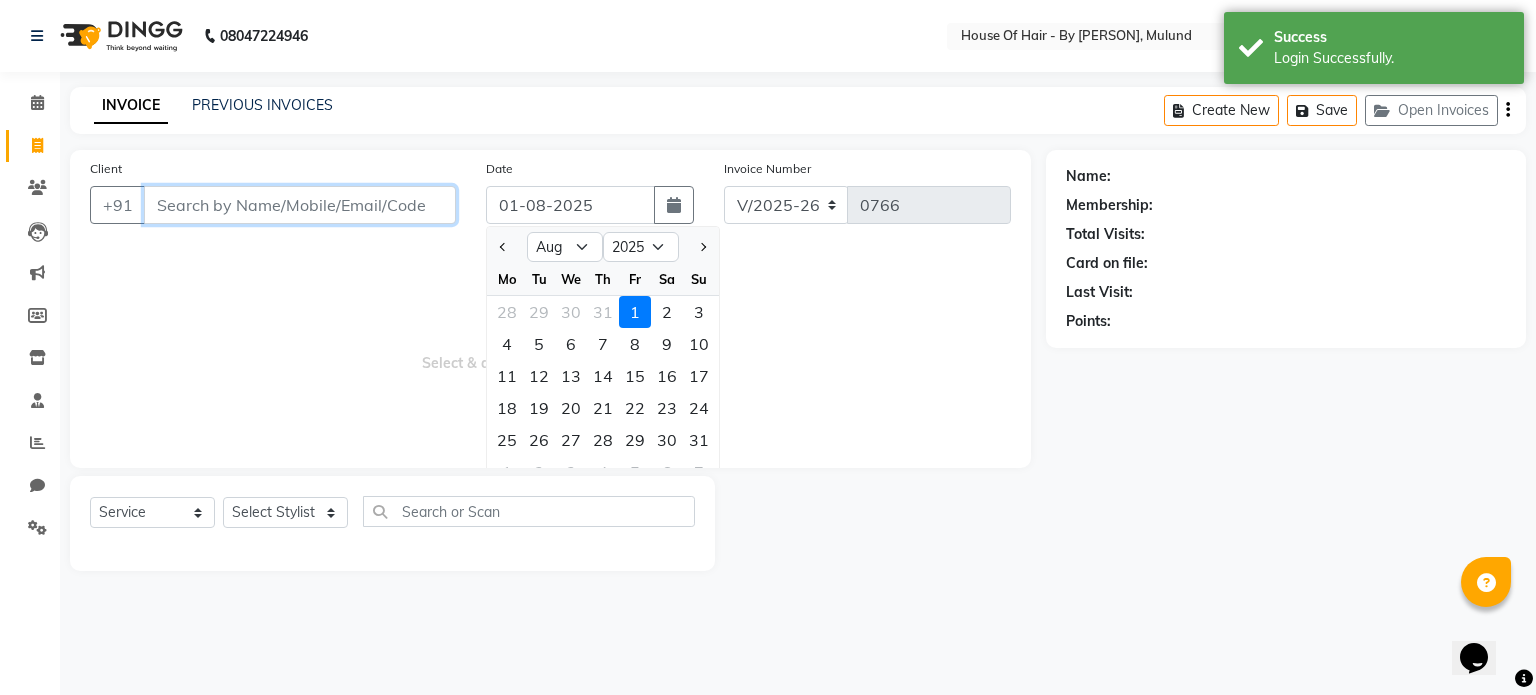 click on "Client" at bounding box center (300, 205) 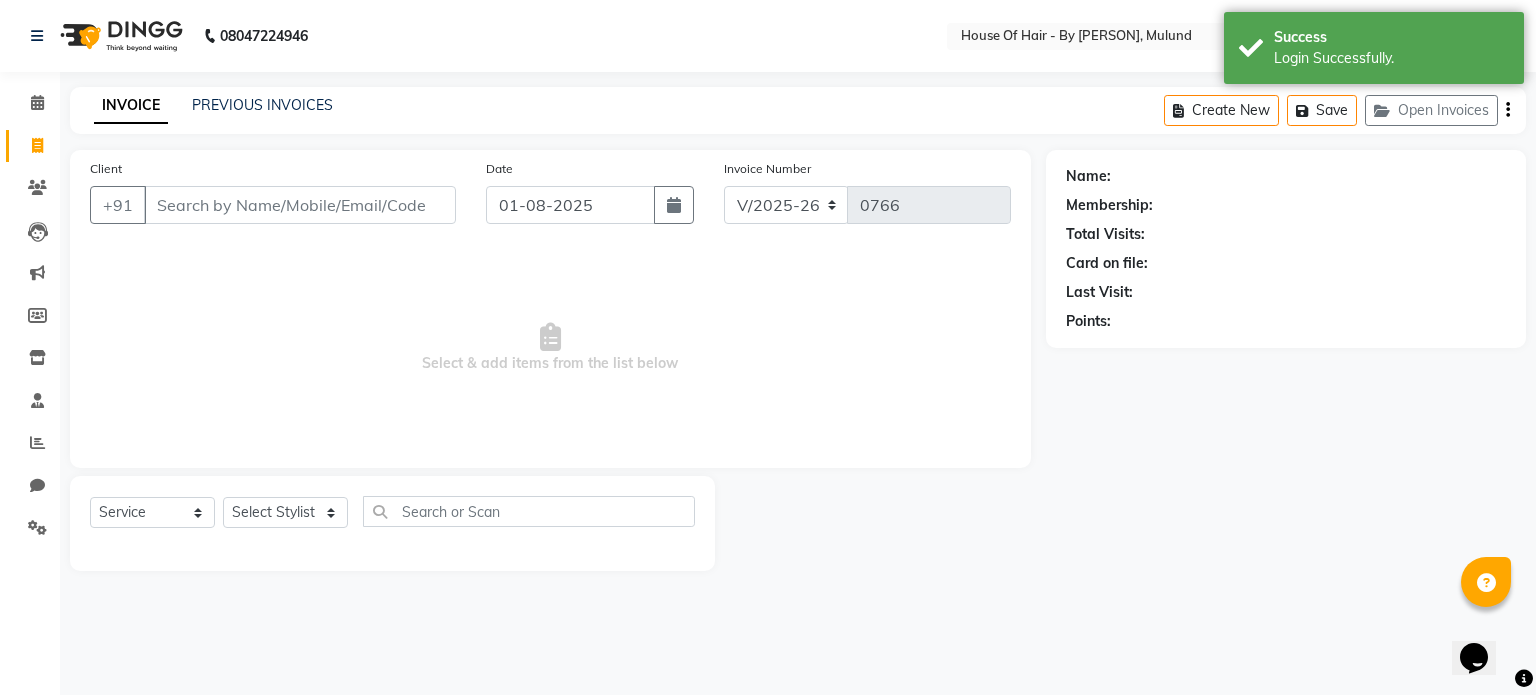 type 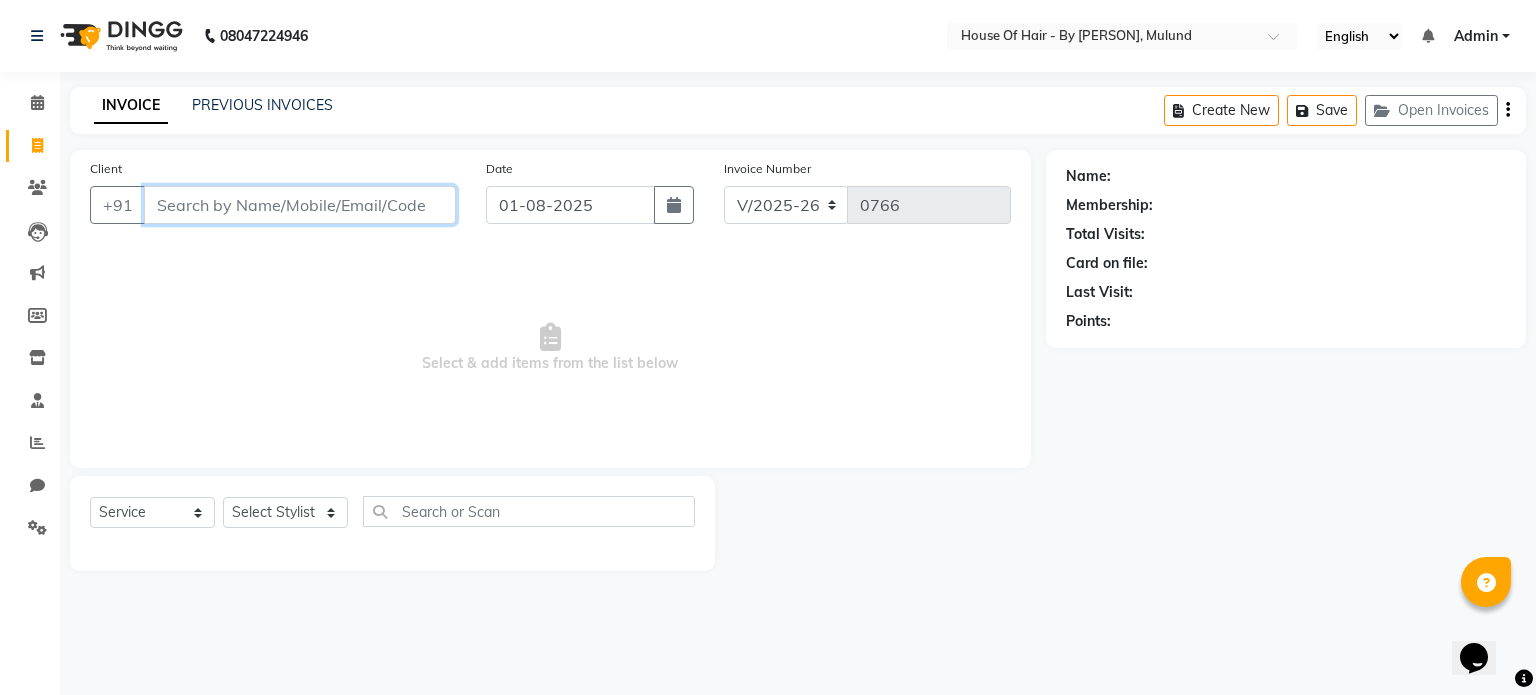 click on "Client" at bounding box center (300, 205) 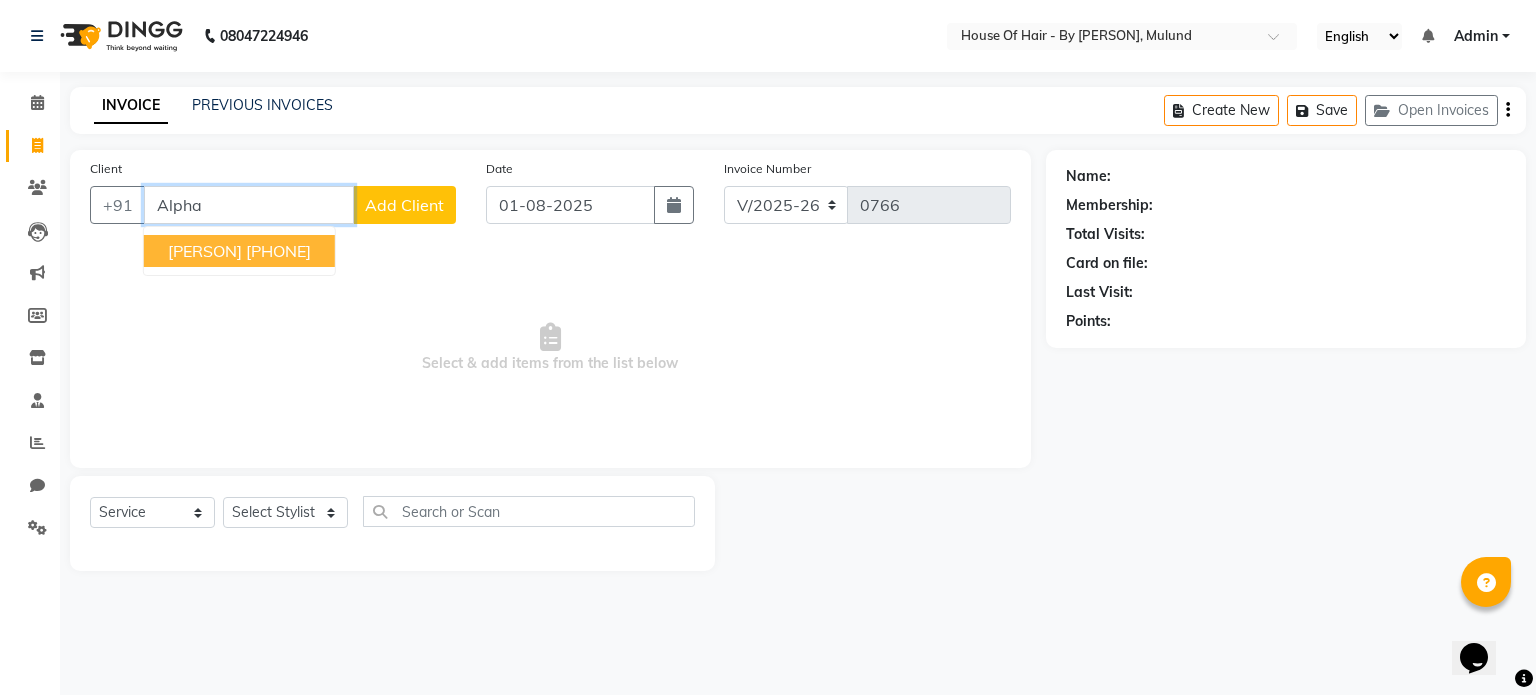 click on "[PERSON] [PHONE]" at bounding box center [239, 251] 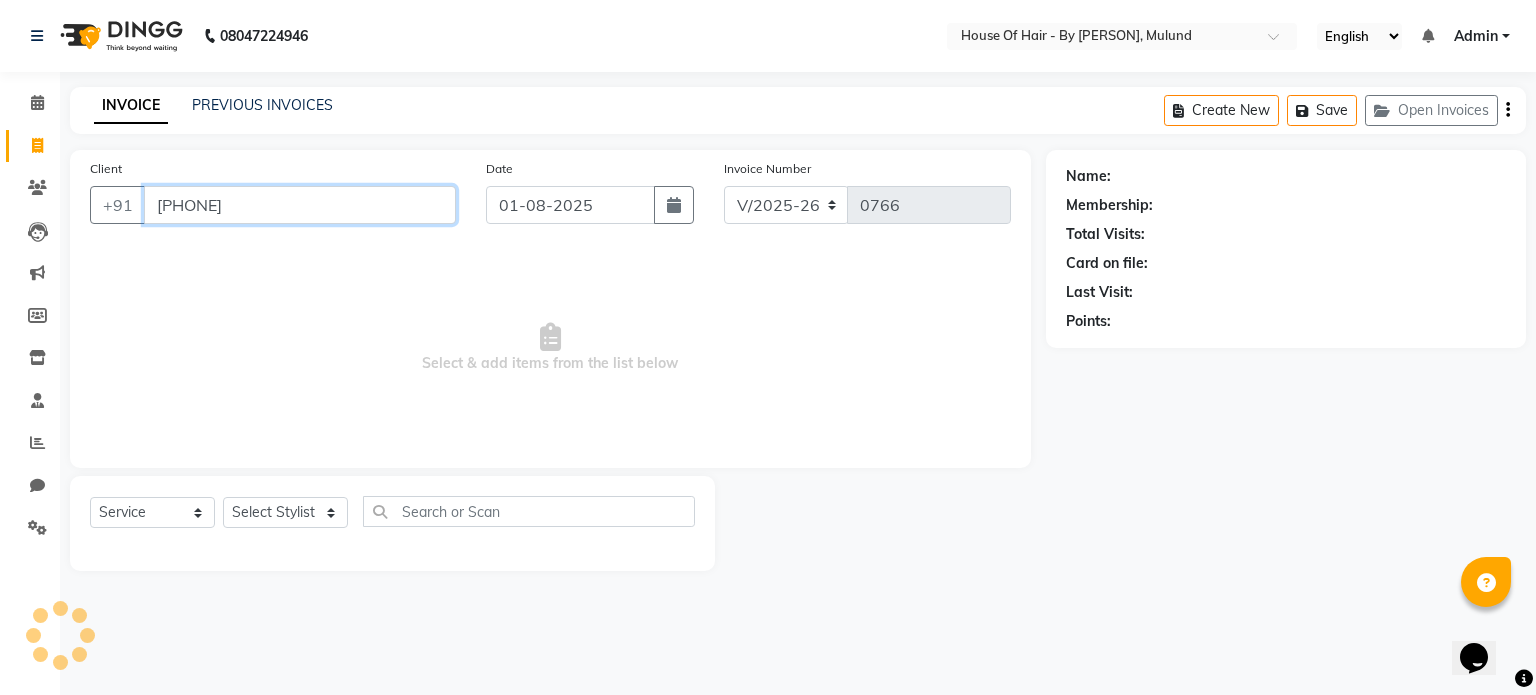 type on "[PHONE]" 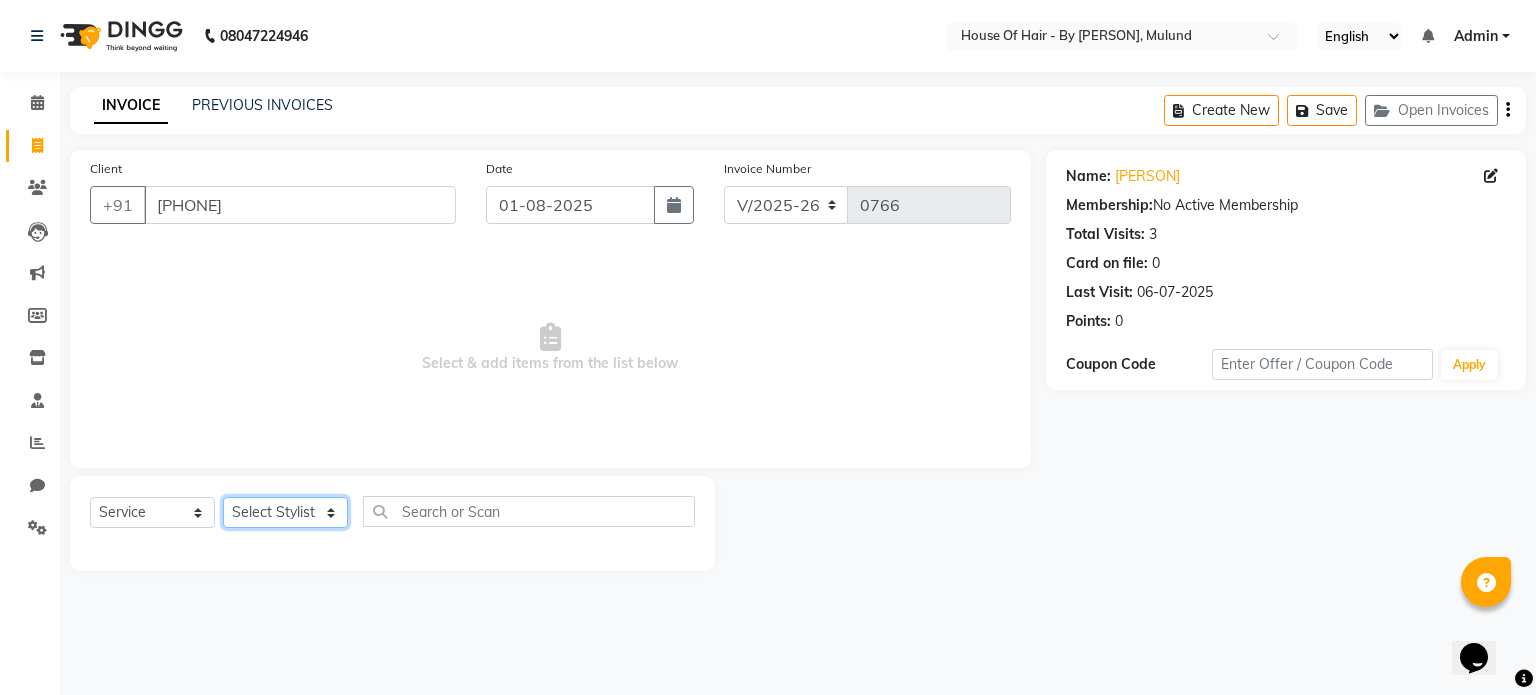 click on "Select Stylist [PERSON] [PERSON] [PERSON] Wedding [PERSON] [PERSON] [PERSON] [PERSON] [PERSON] [PERSON] [PERSON] [PERSON] [PERSON] [PERSON]" 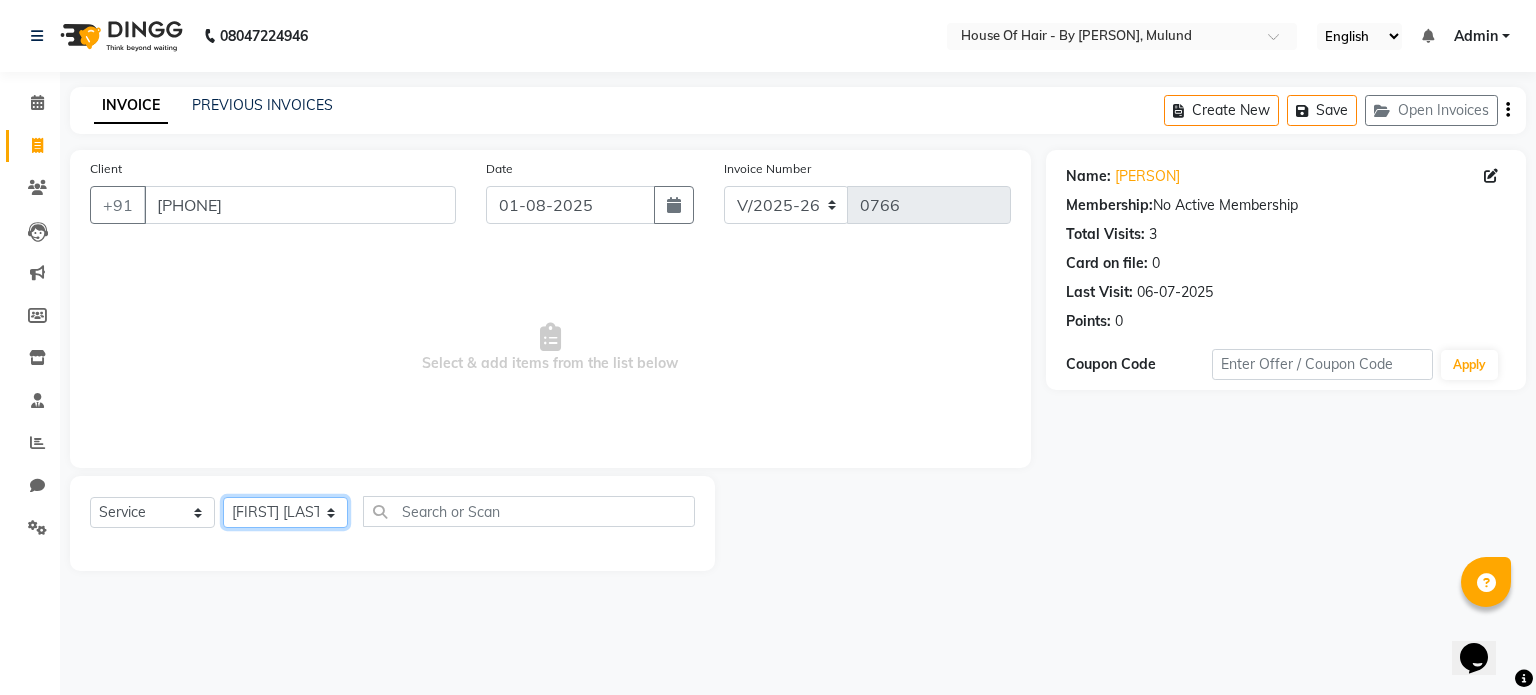 click on "Select Stylist [PERSON] [PERSON] [PERSON] Wedding [PERSON] [PERSON] [PERSON] [PERSON] [PERSON] [PERSON] [PERSON] [PERSON] [PERSON] [PERSON]" 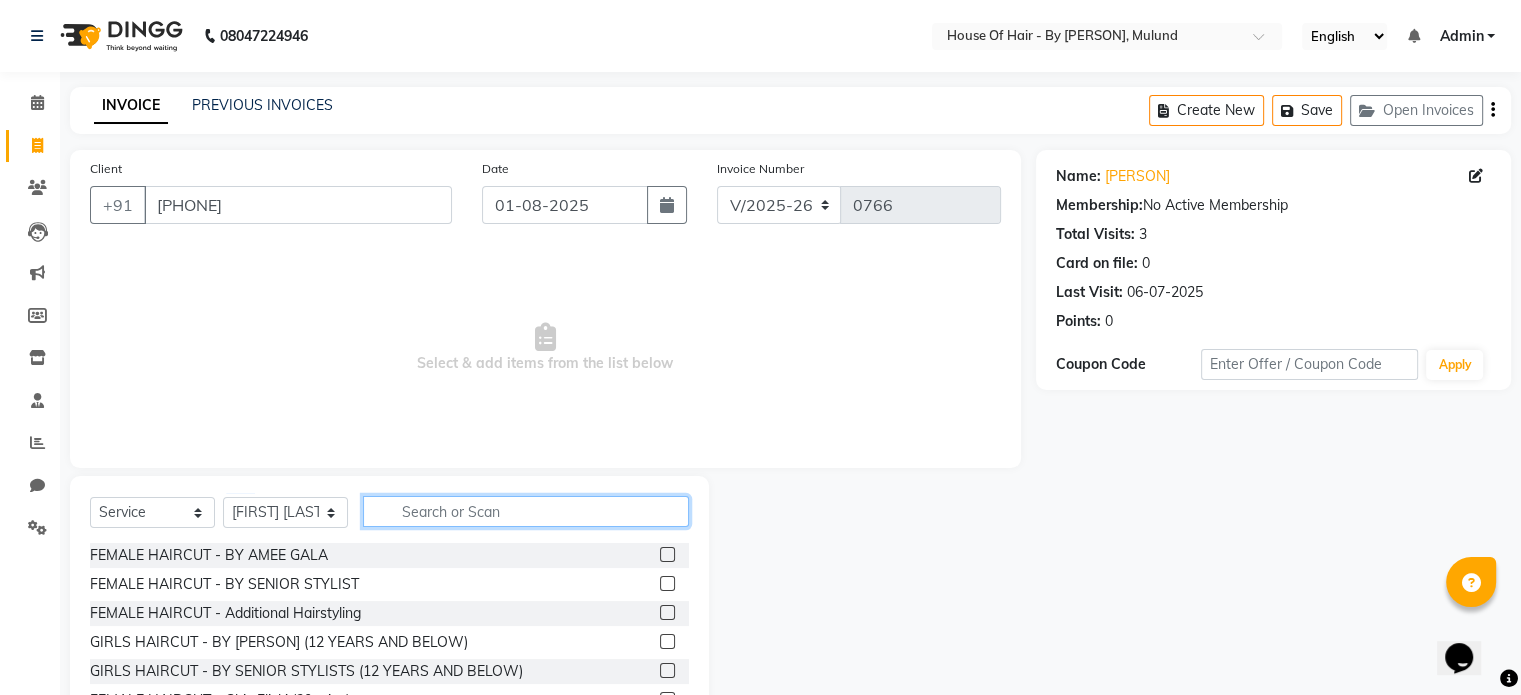 click 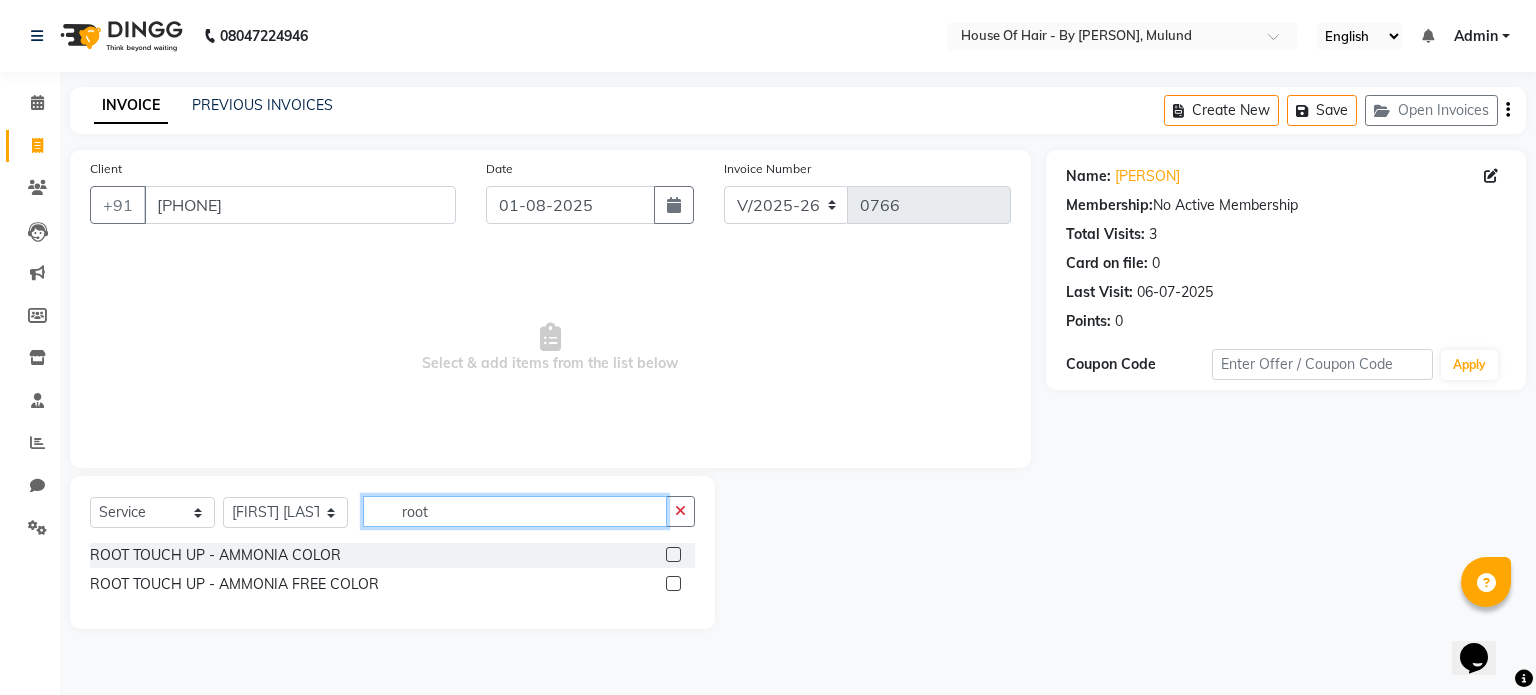 type on "root" 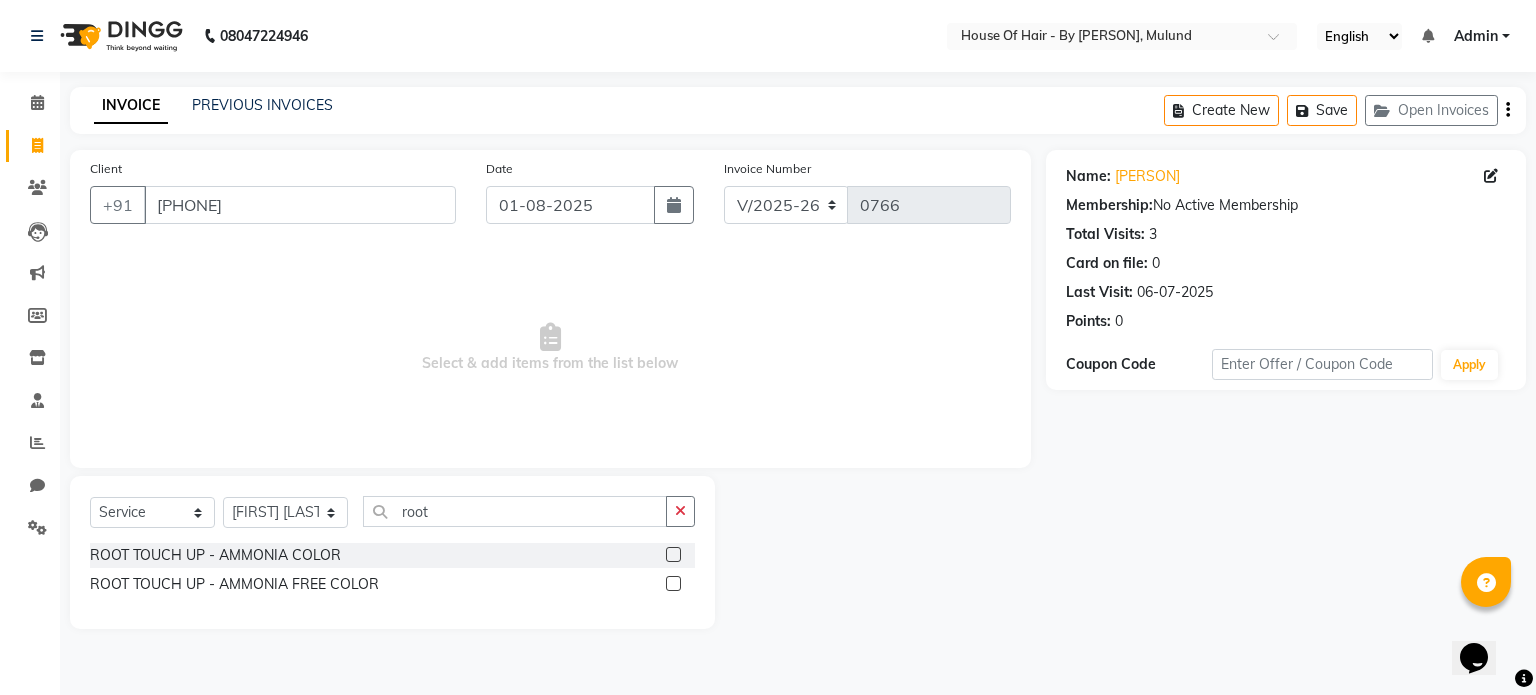 click 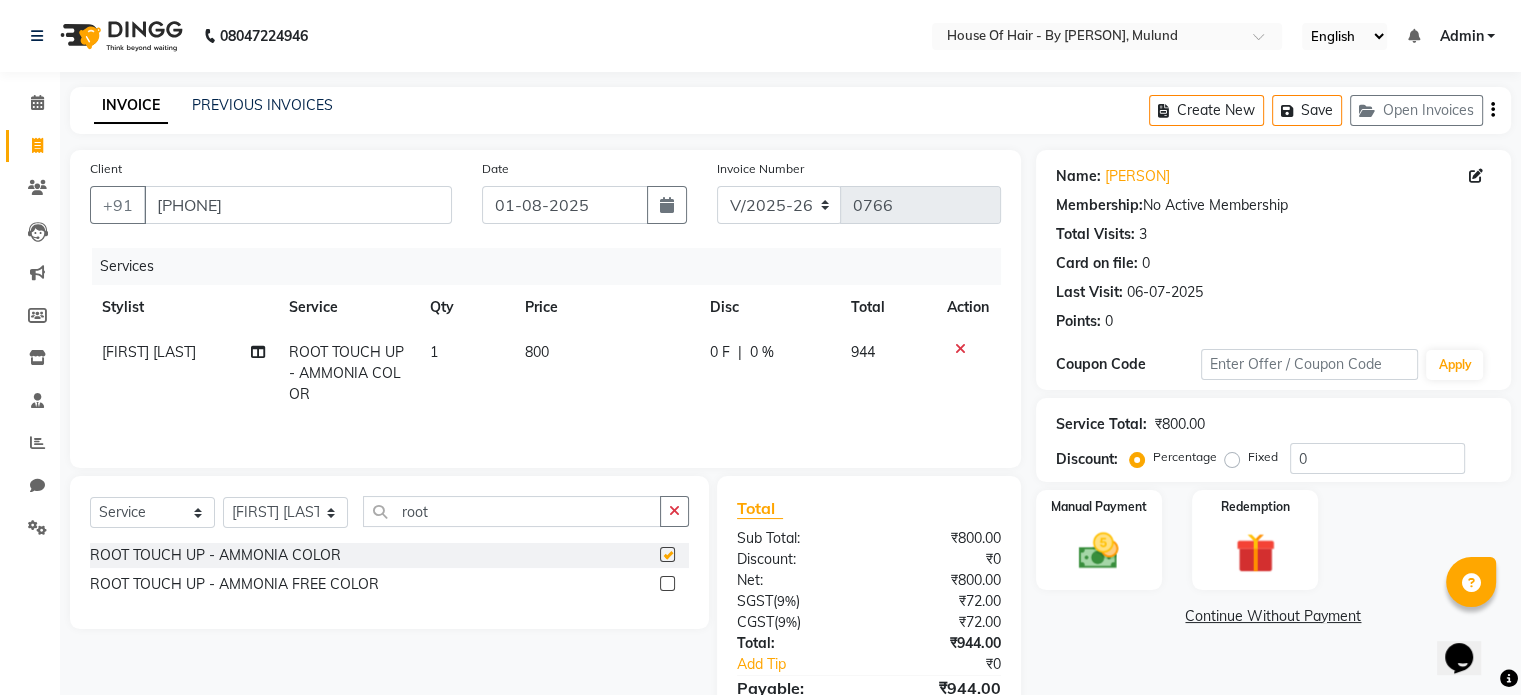checkbox on "false" 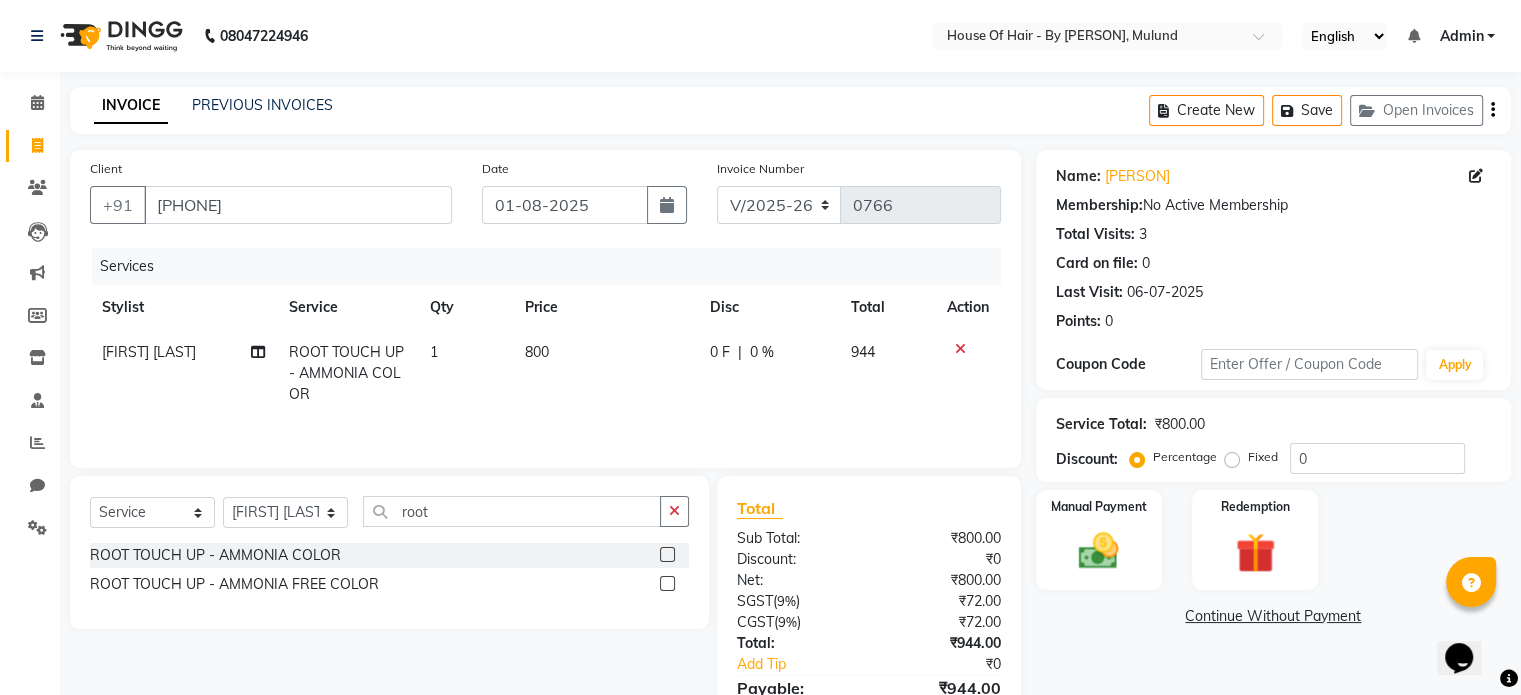 click on "800" 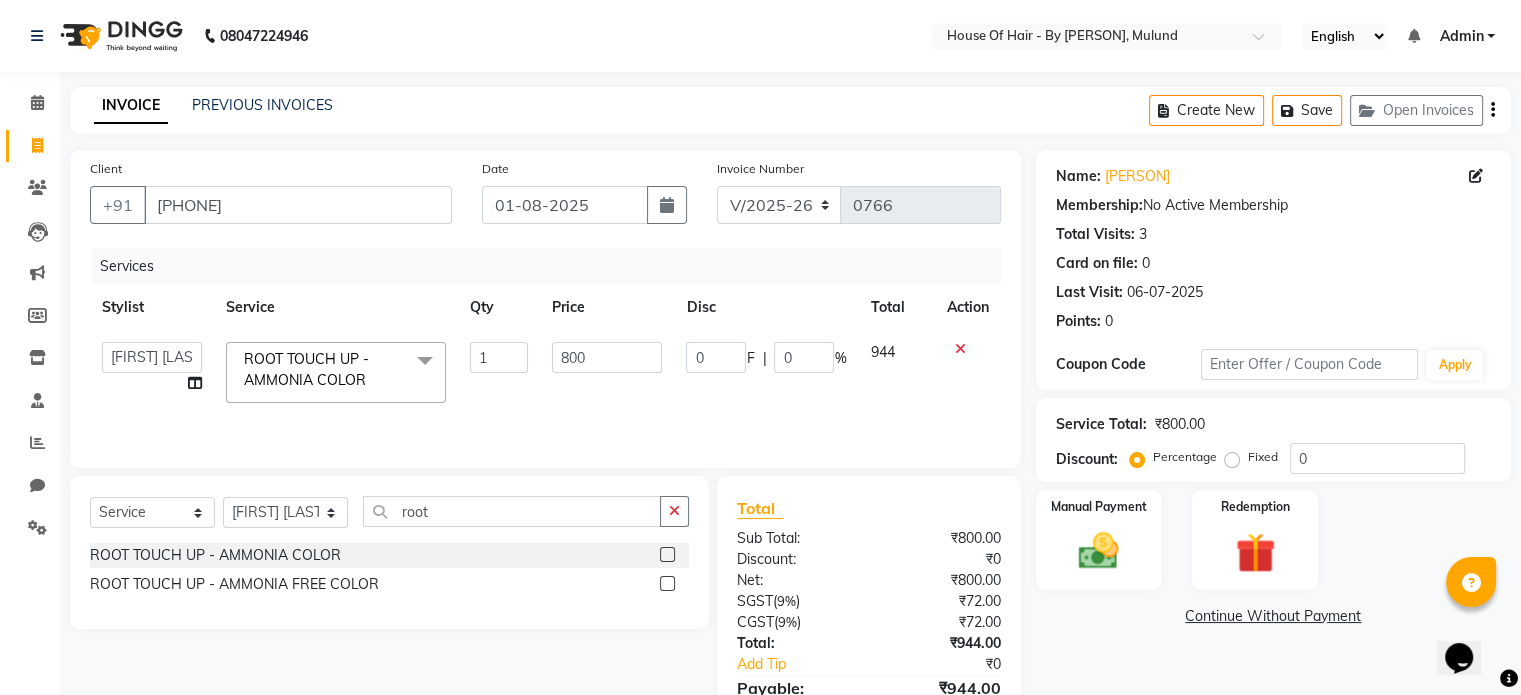 click on "800" 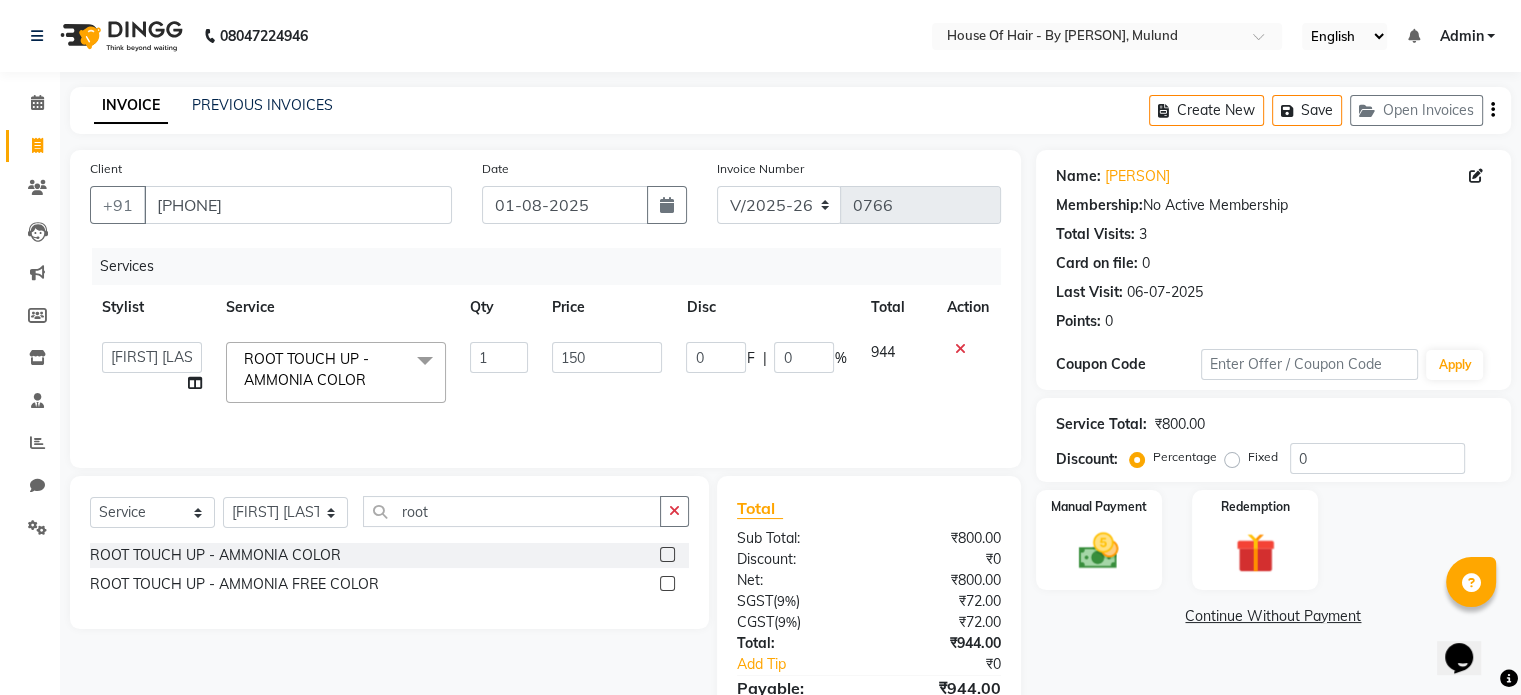 type on "1500" 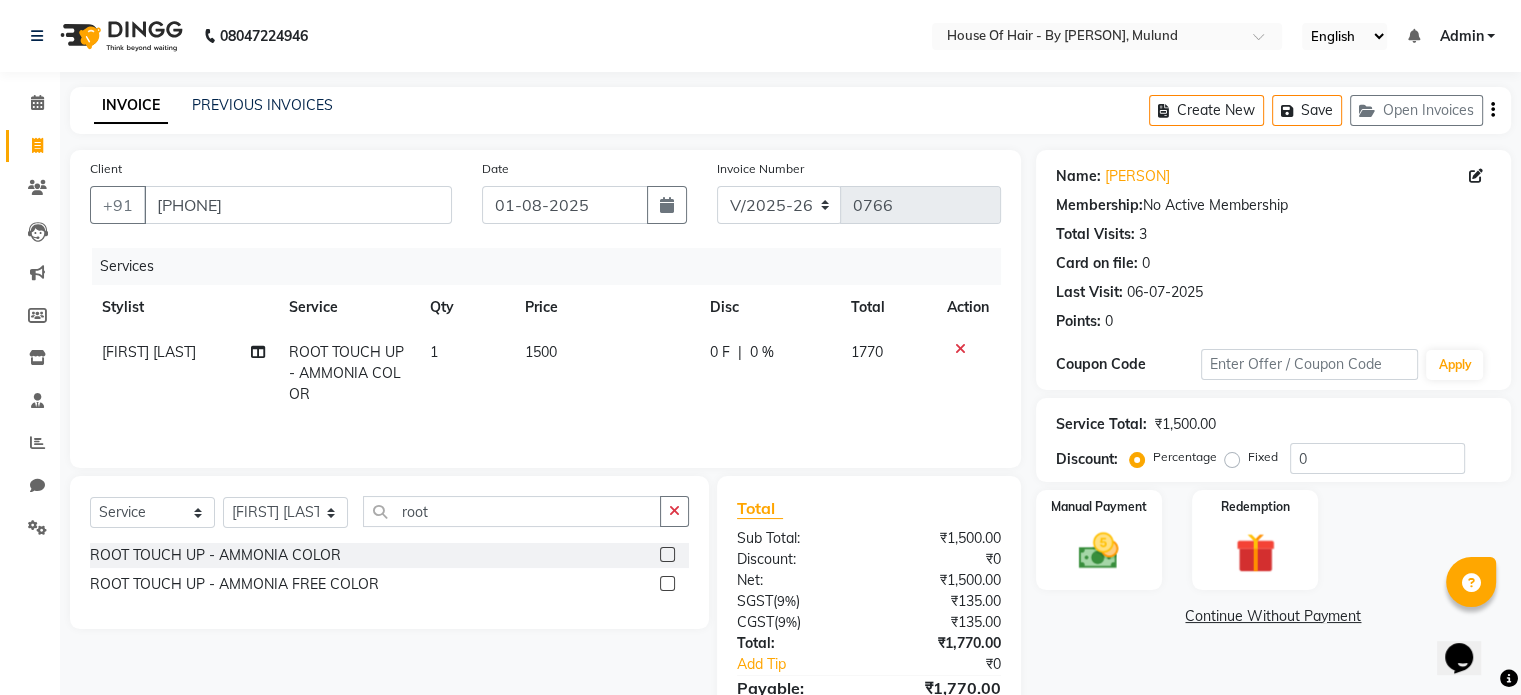 click 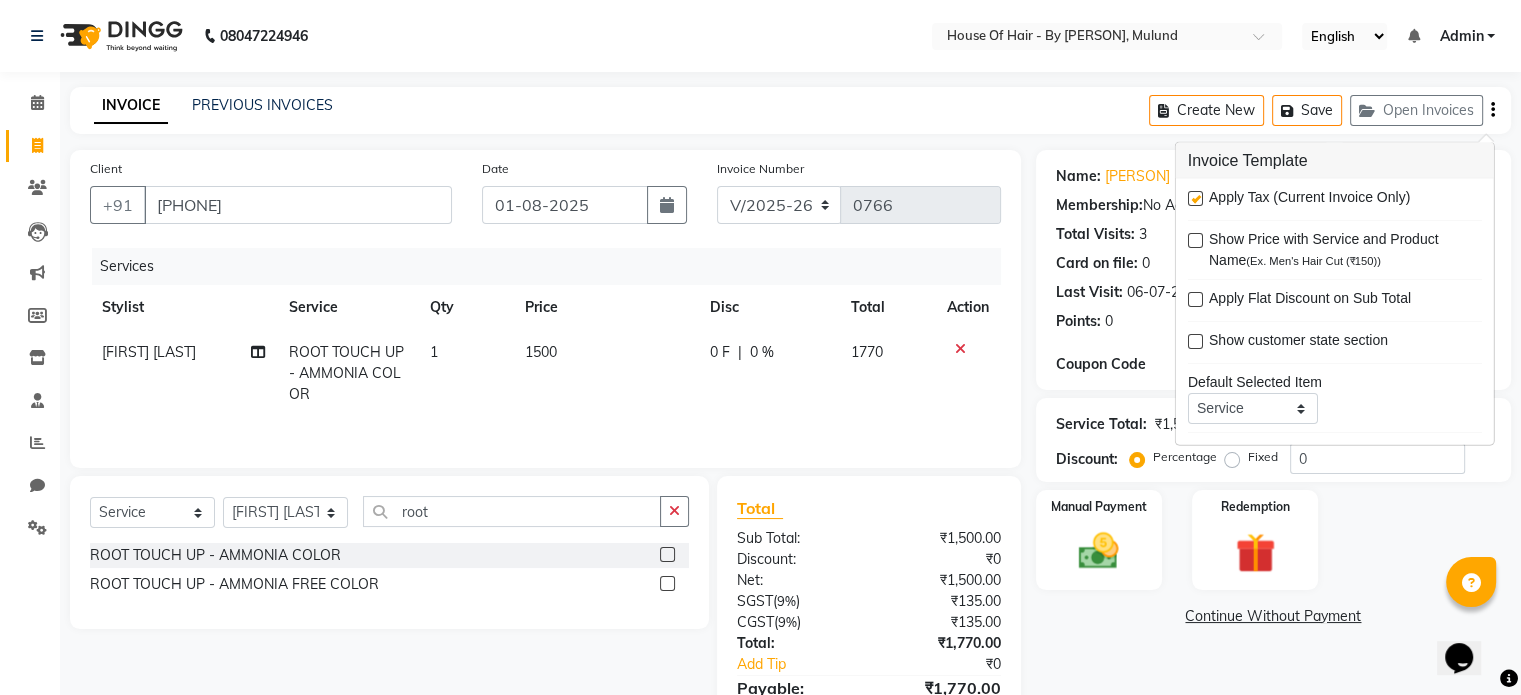 click at bounding box center [1195, 198] 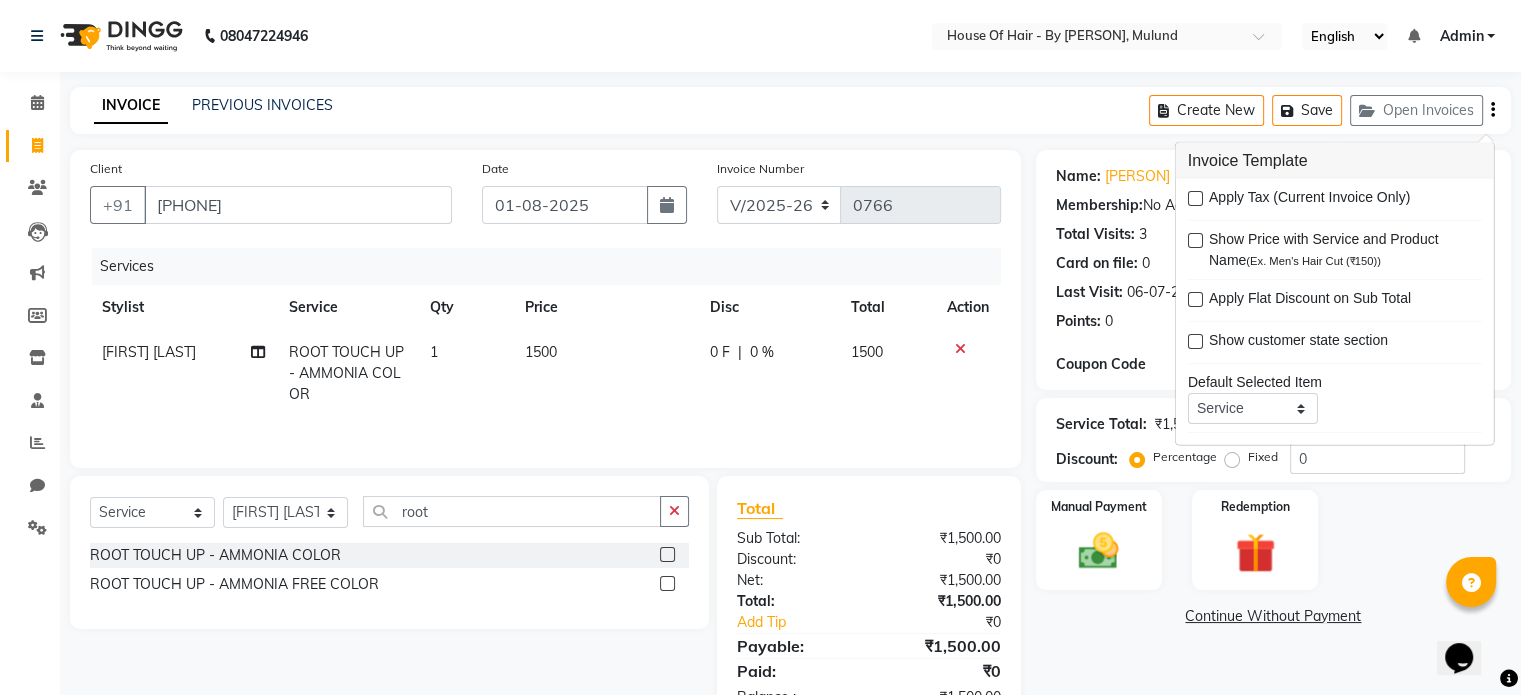 scroll, scrollTop: 63, scrollLeft: 0, axis: vertical 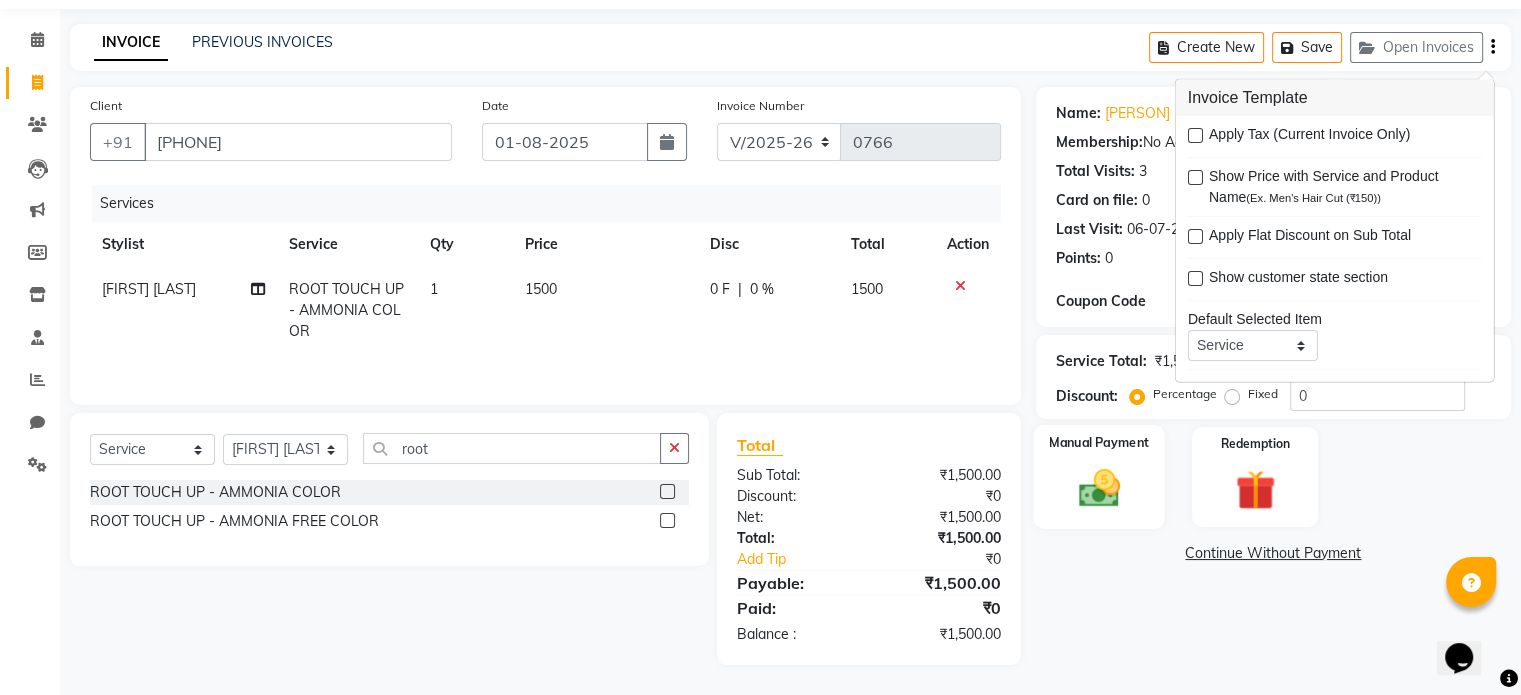 click 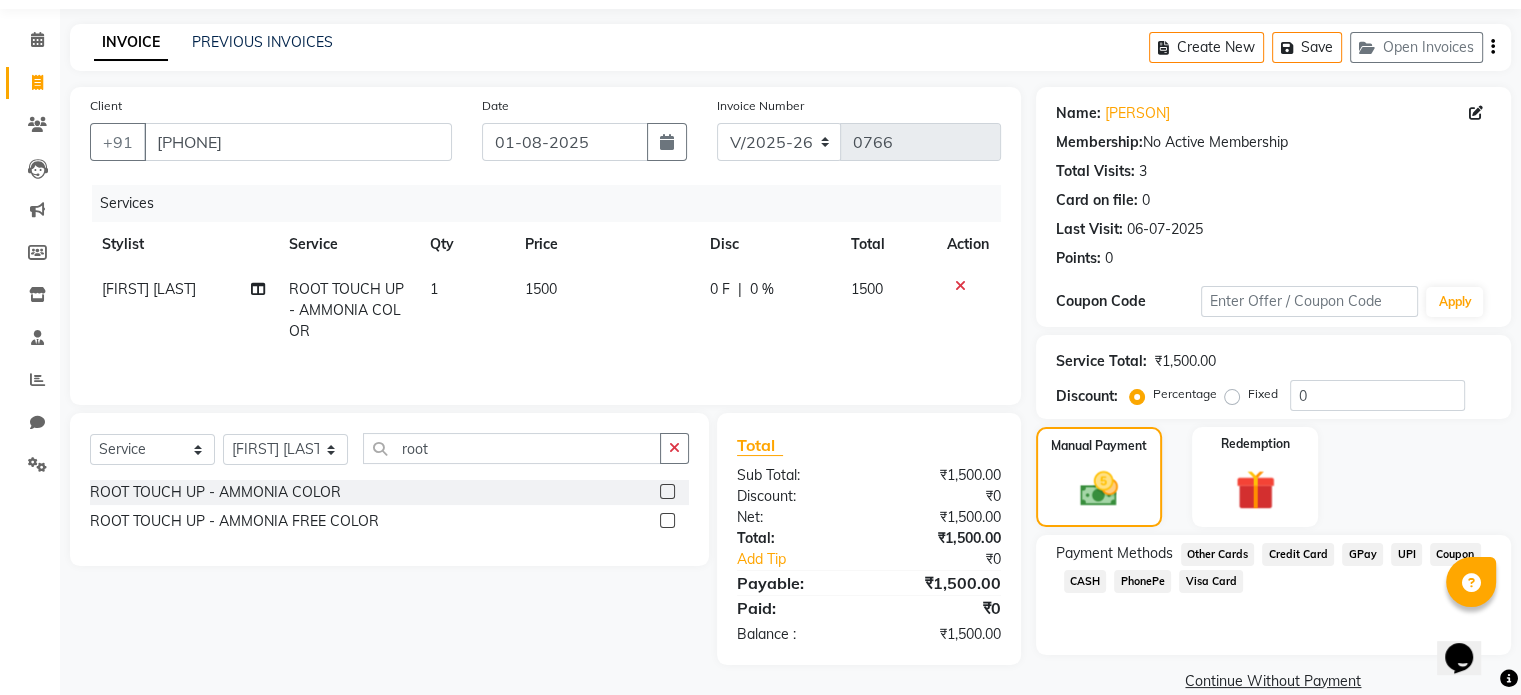 click on "GPay" 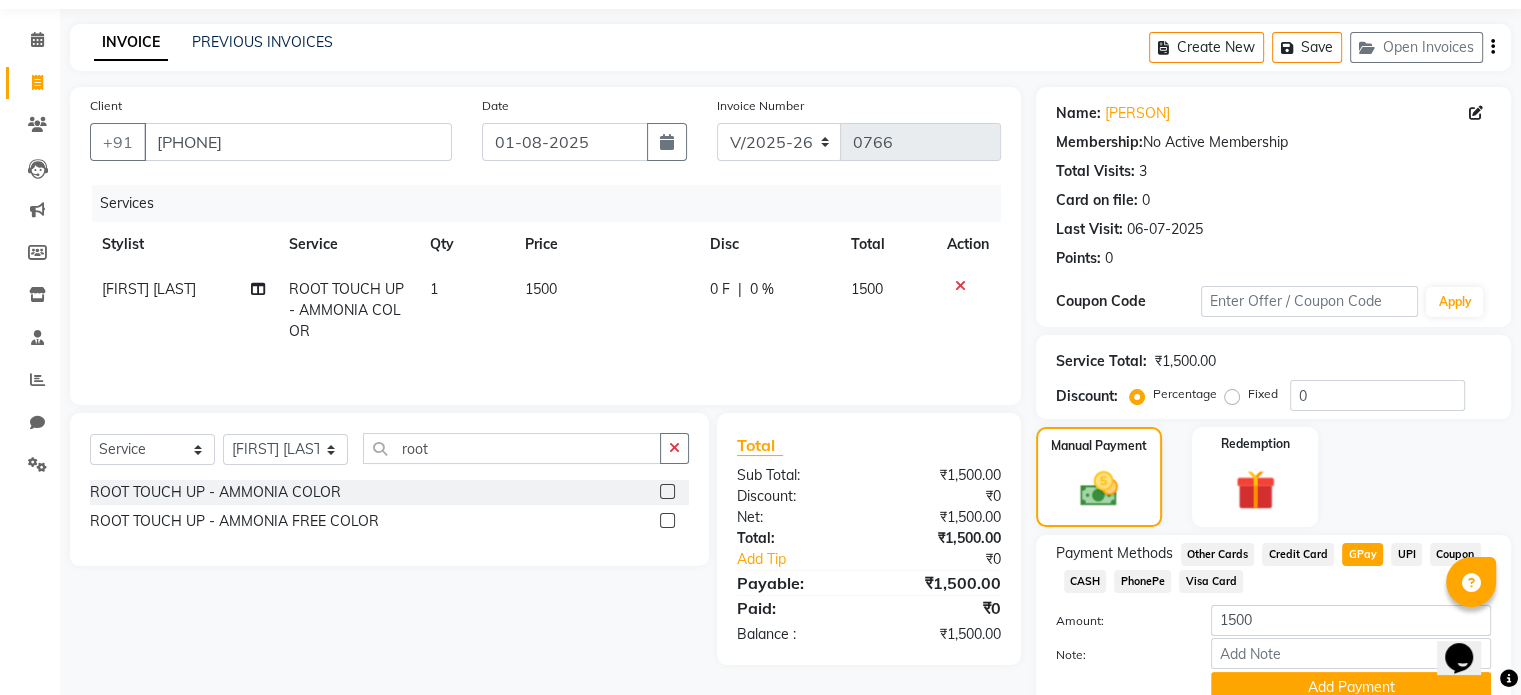 scroll, scrollTop: 152, scrollLeft: 0, axis: vertical 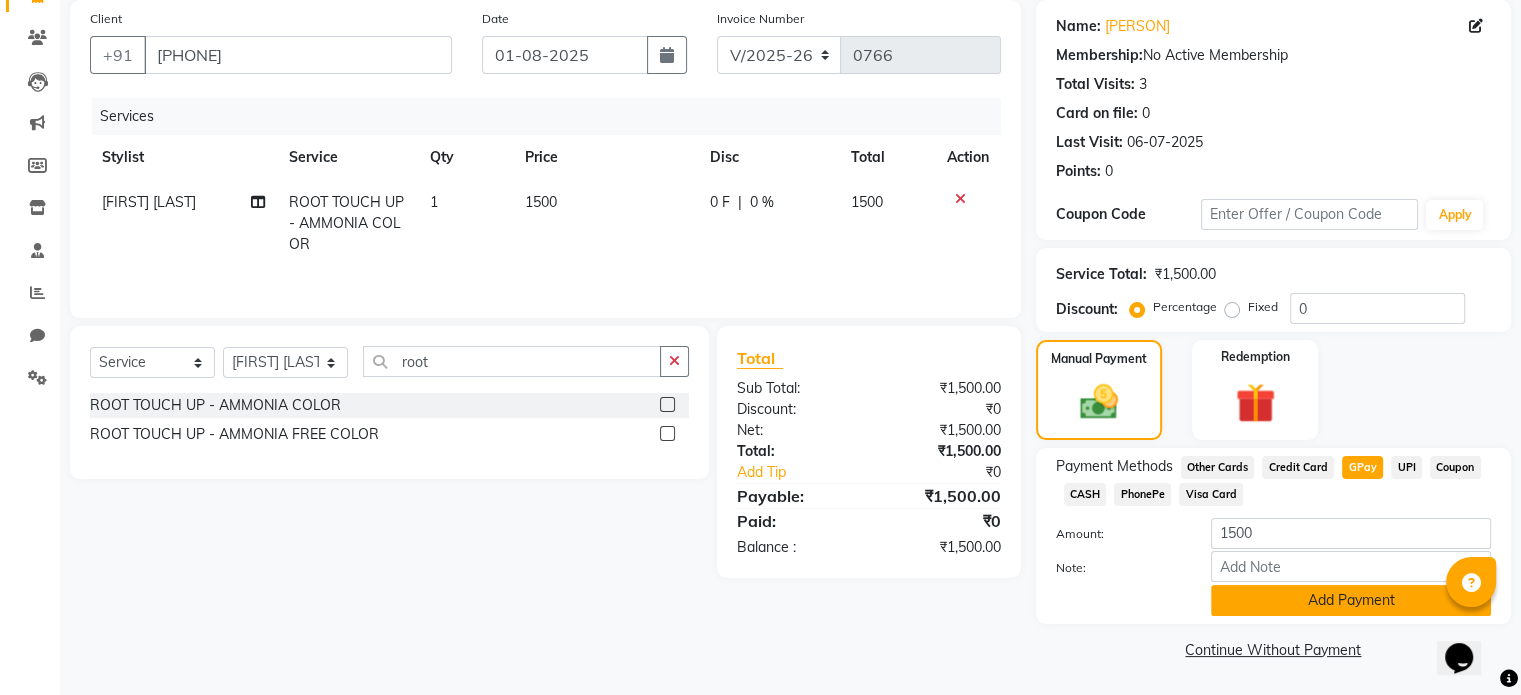 click on "Add Payment" 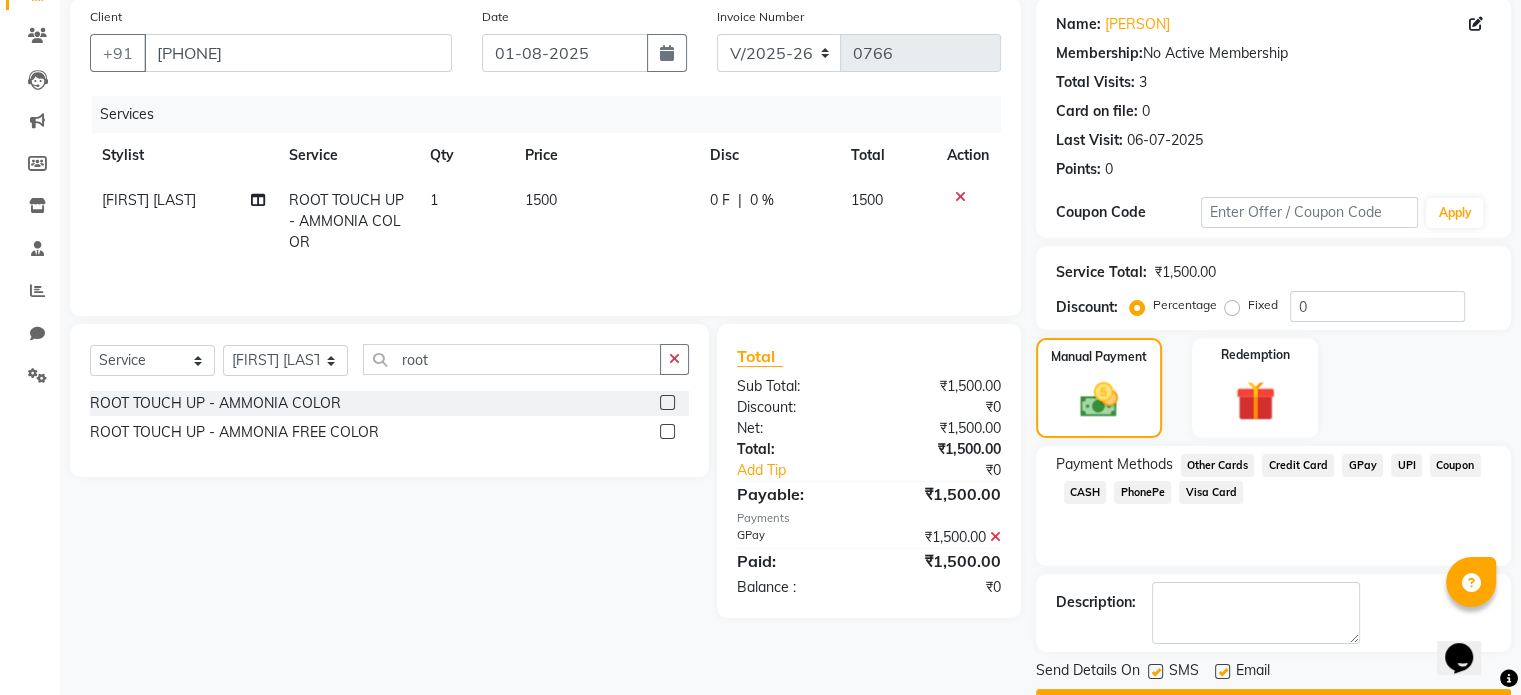 scroll, scrollTop: 205, scrollLeft: 0, axis: vertical 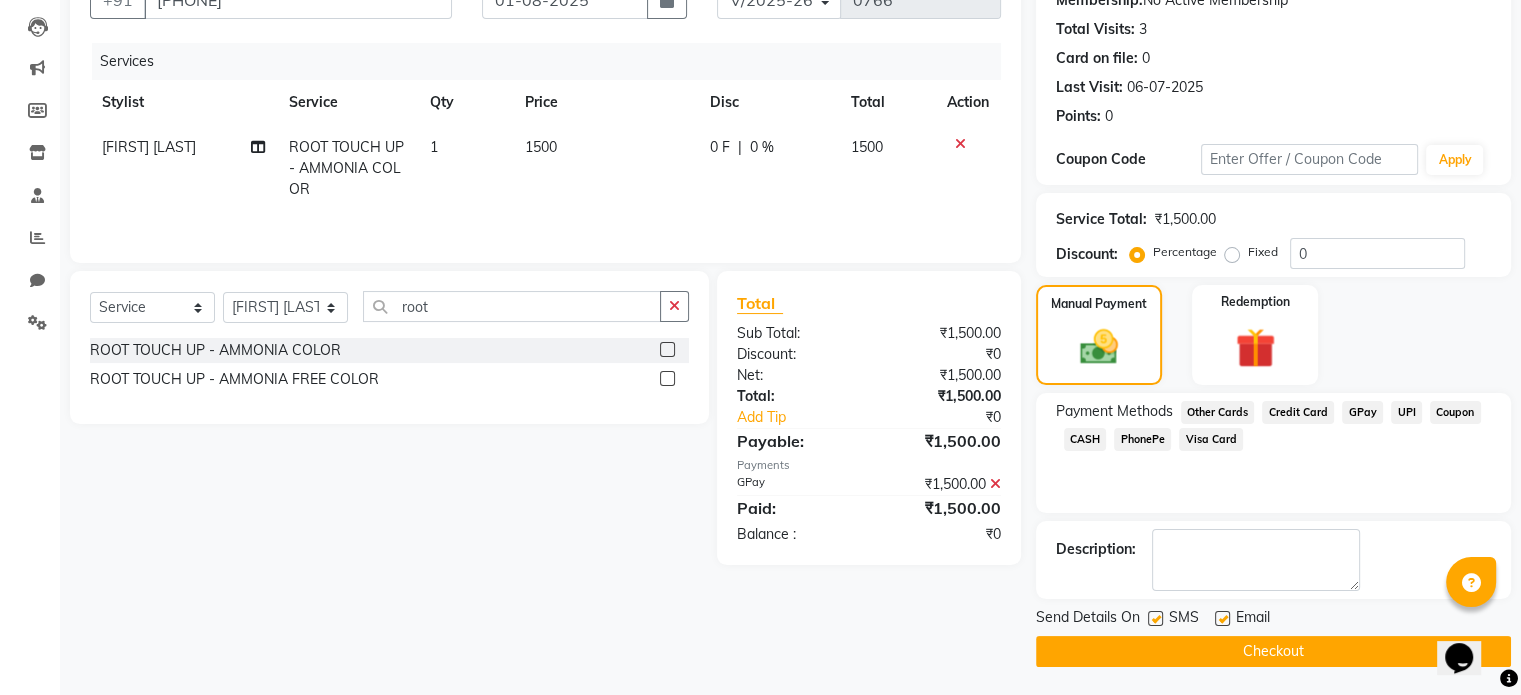 click on "Checkout" 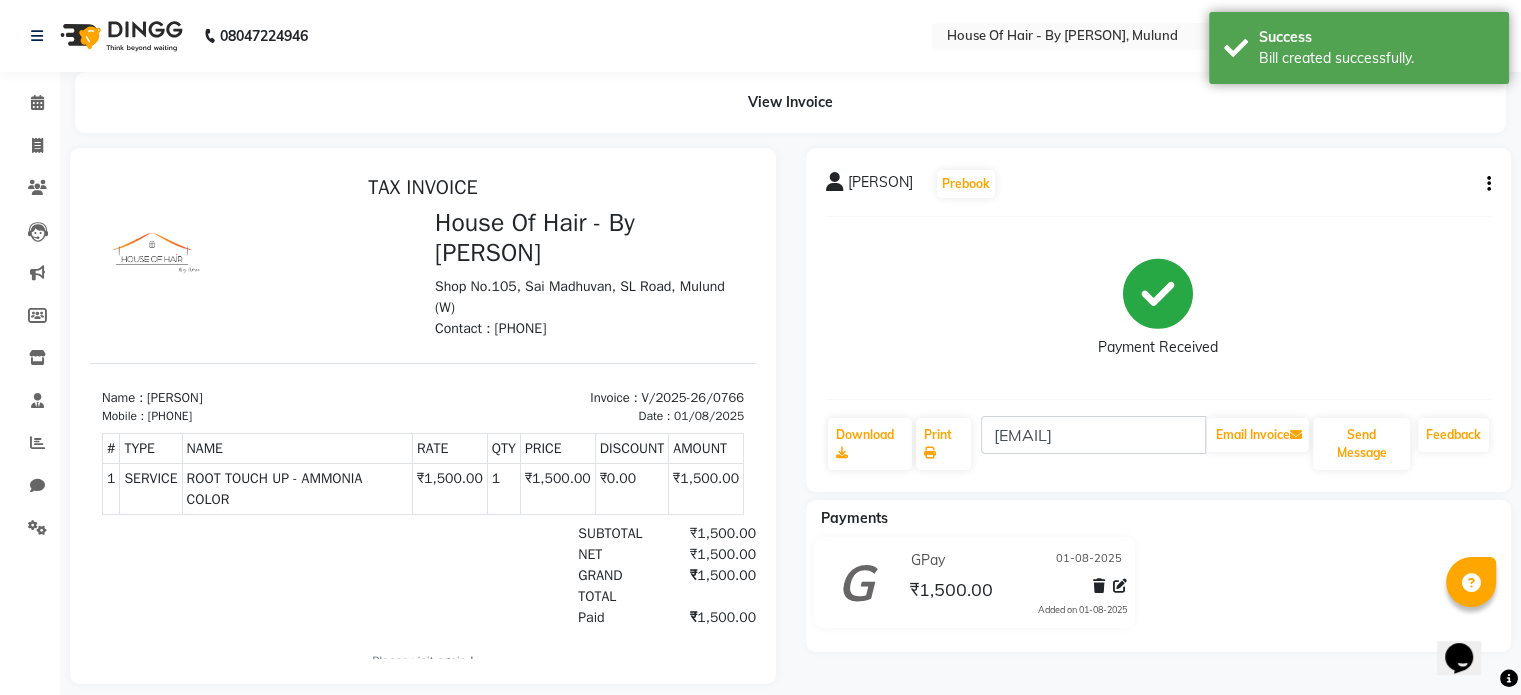 scroll, scrollTop: 0, scrollLeft: 0, axis: both 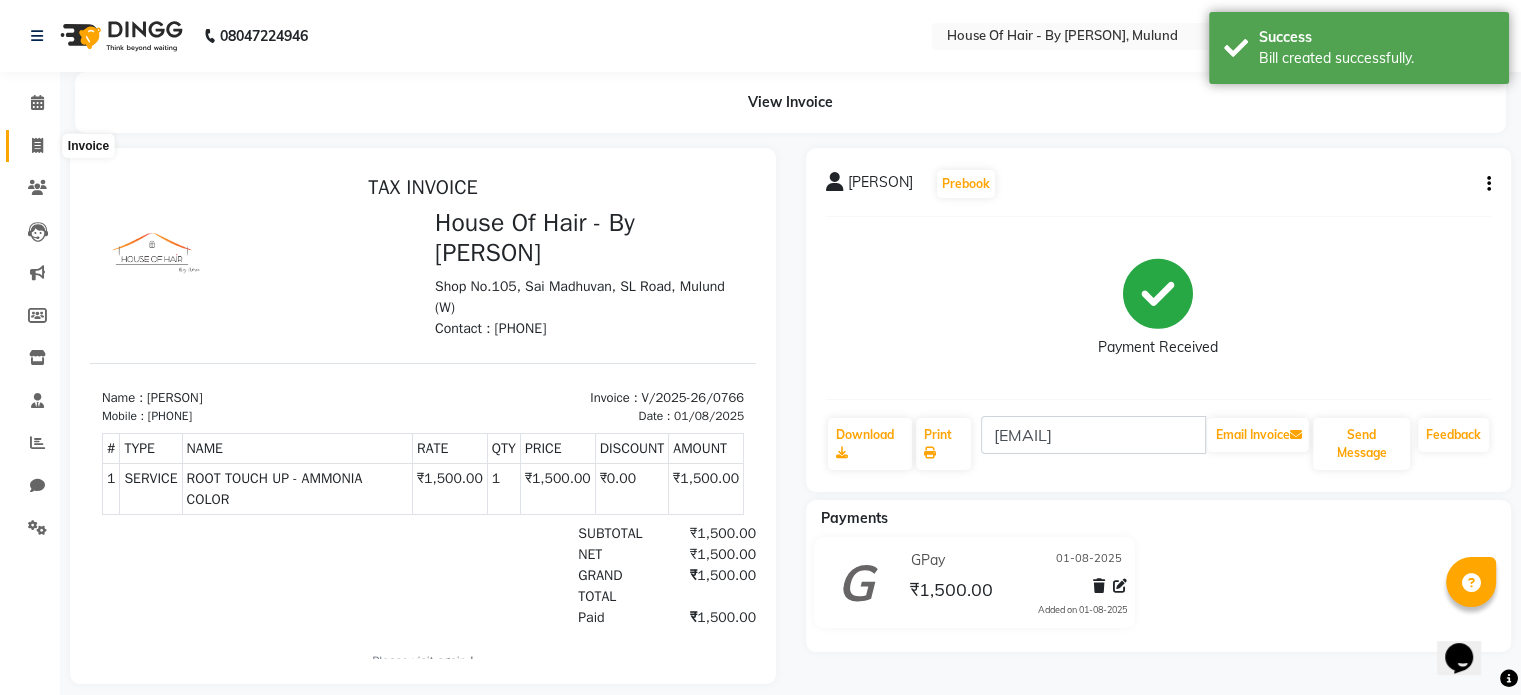 click 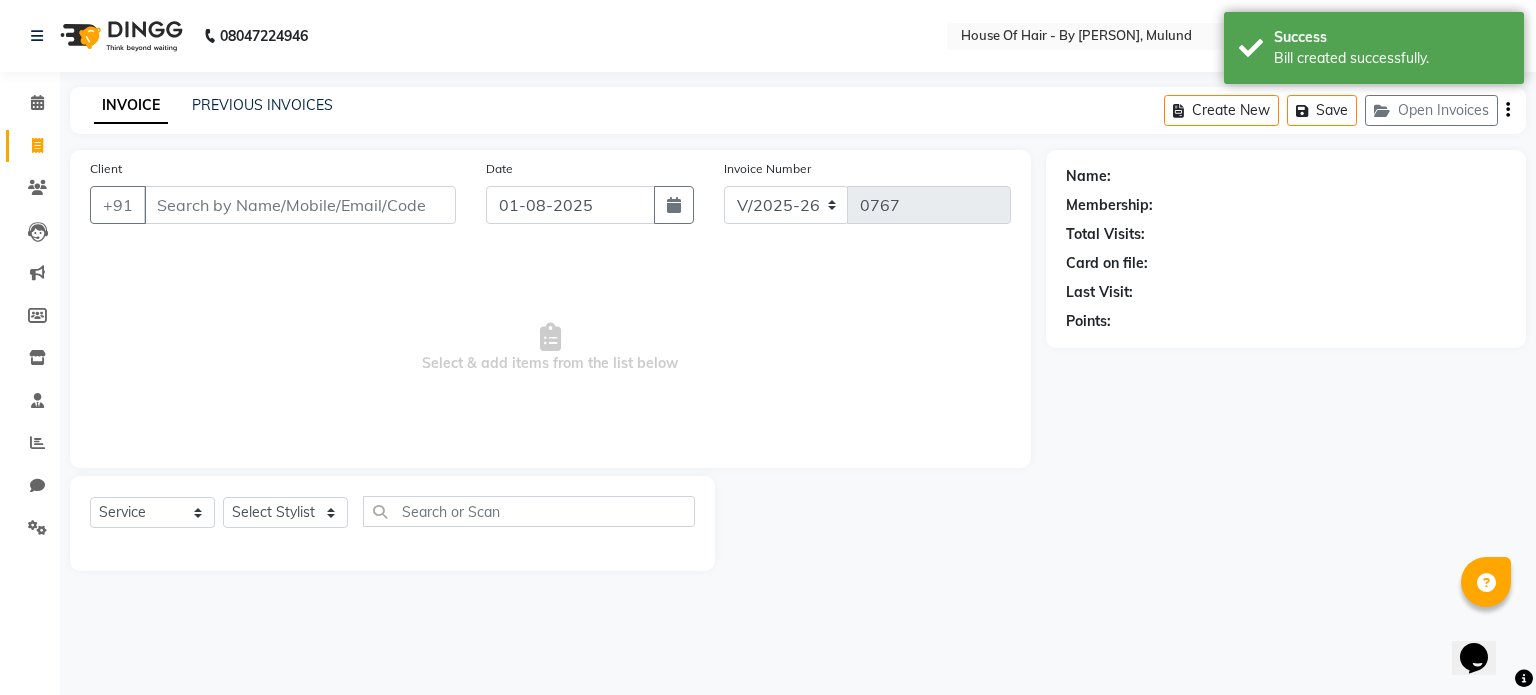 click on "Client" at bounding box center [300, 205] 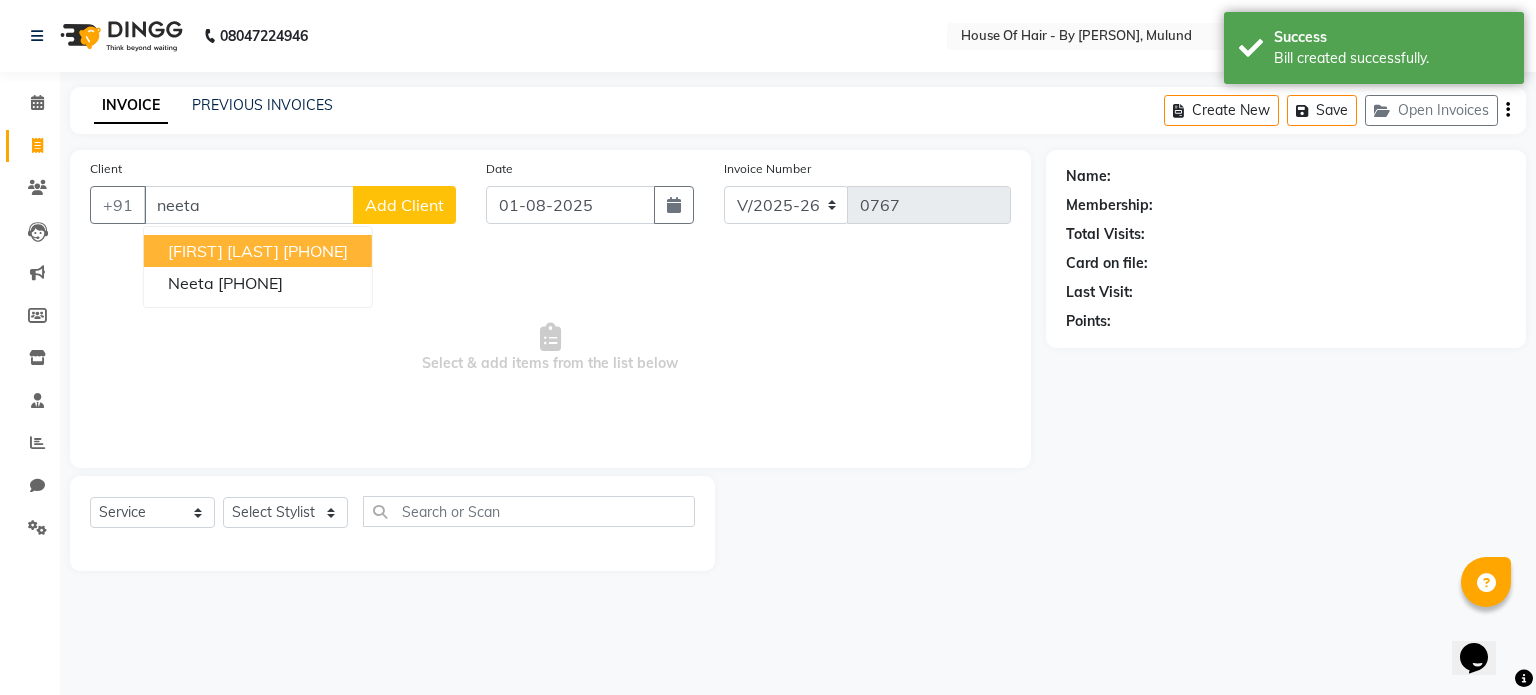 click on "[PHONE]" at bounding box center [315, 251] 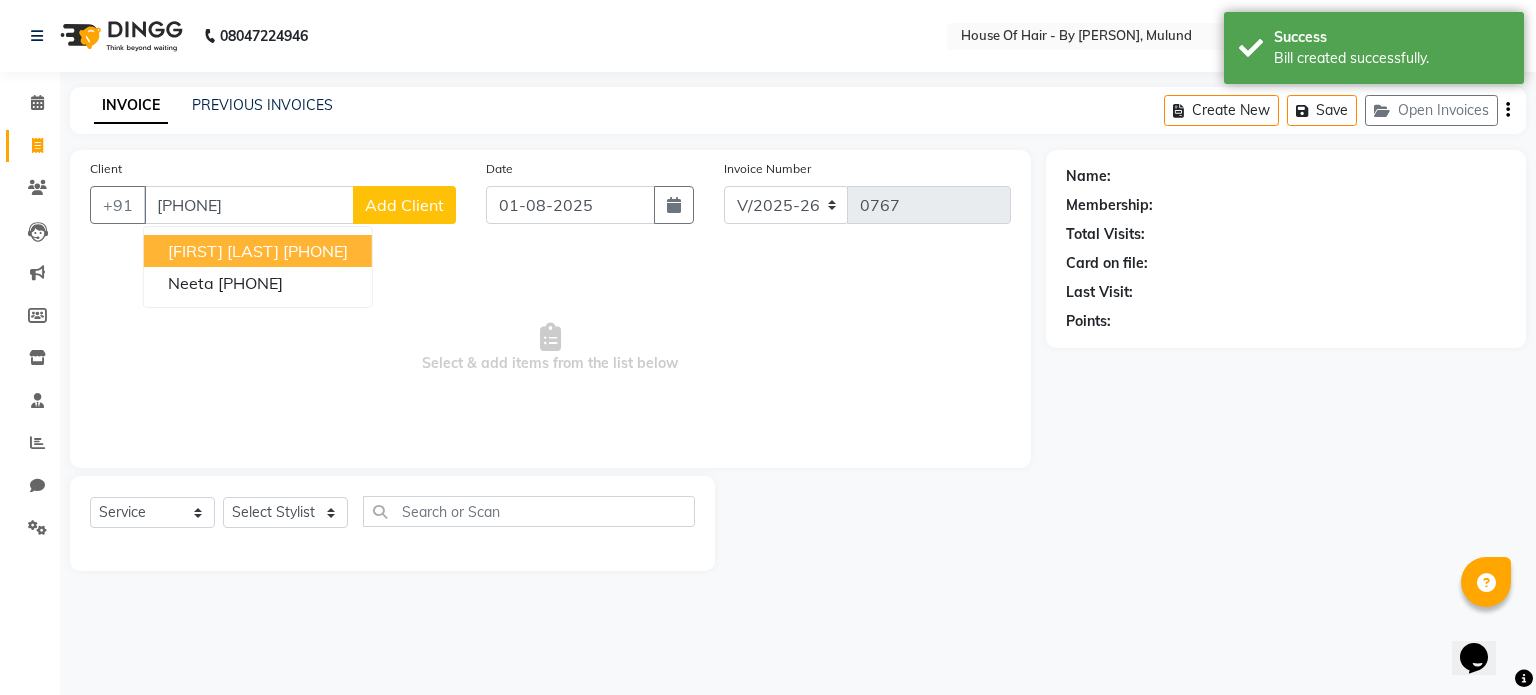 type on "[PHONE]" 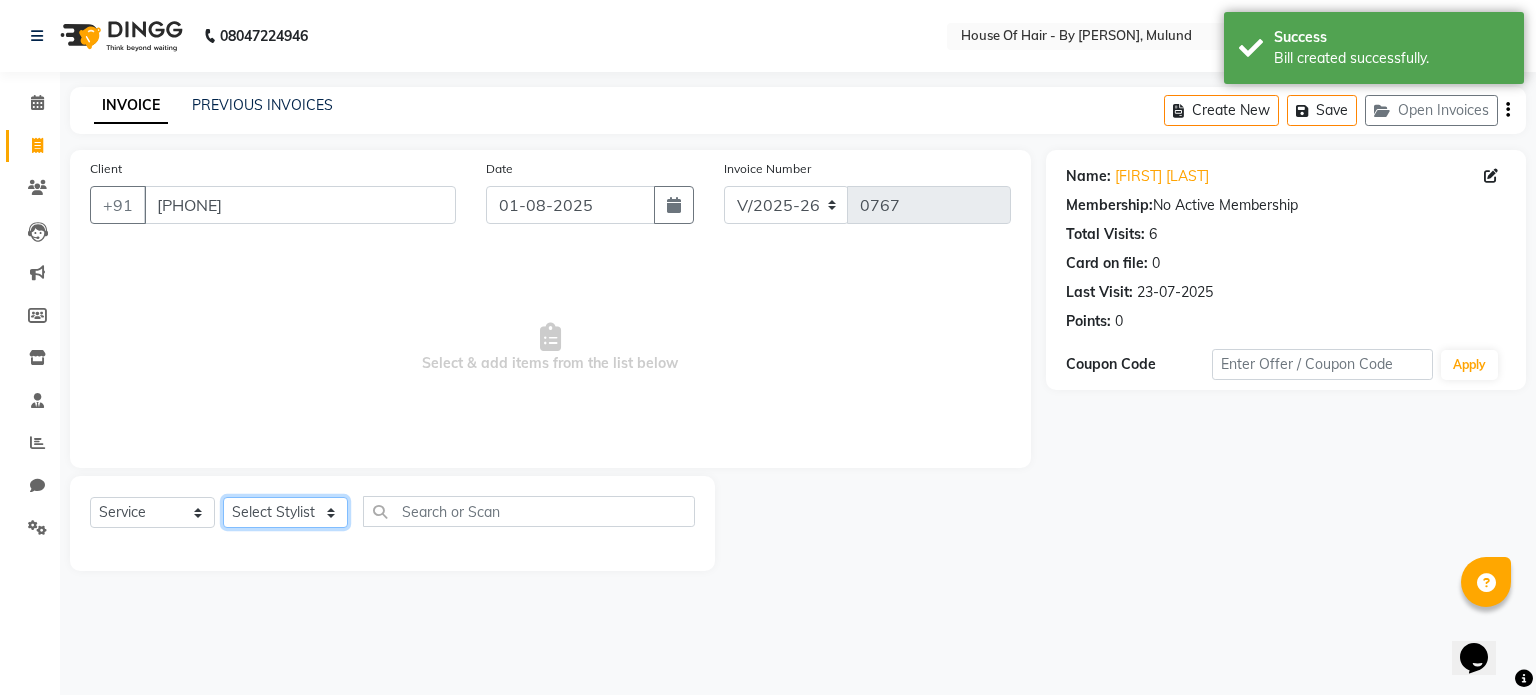click on "Select Stylist [PERSON] [PERSON] [PERSON] Wedding [PERSON] [PERSON] [PERSON] [PERSON] [PERSON] [PERSON] [PERSON] [PERSON] [PERSON] [PERSON]" 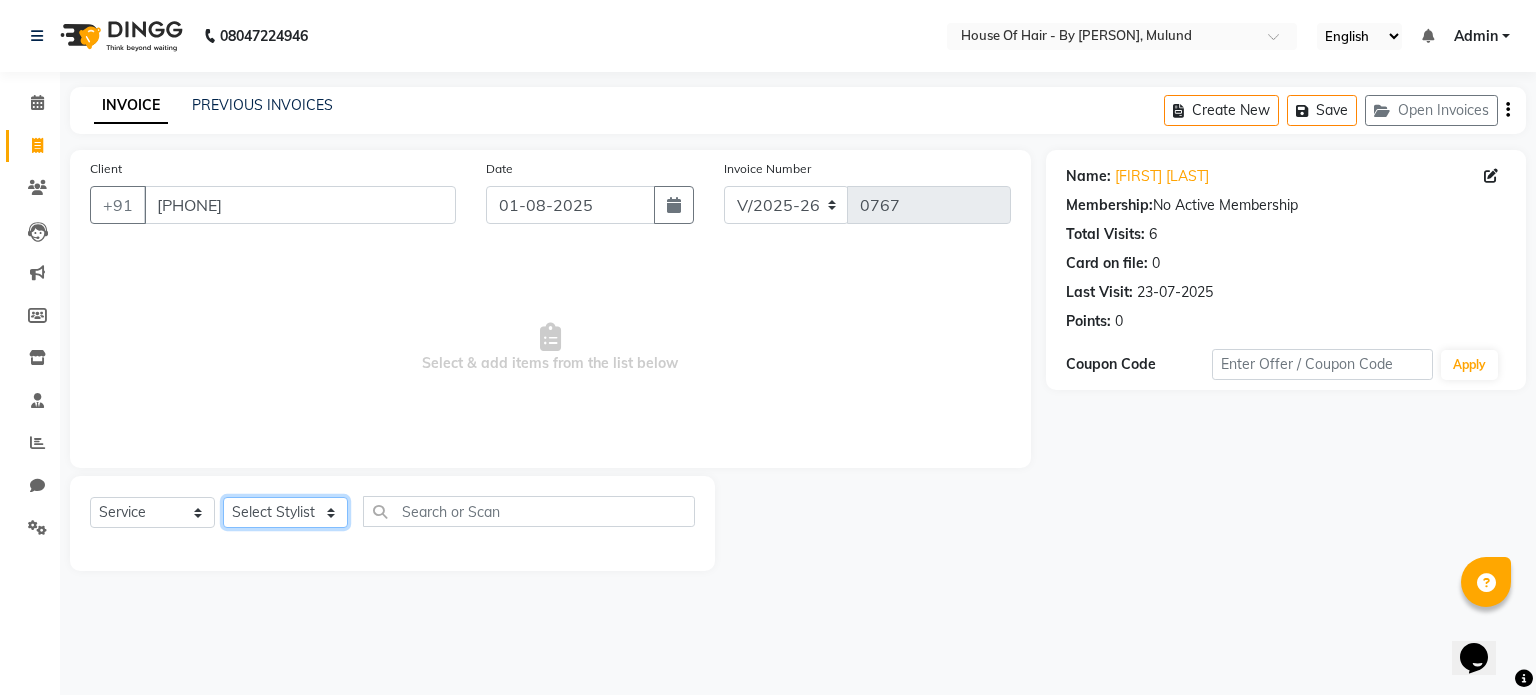 select on "71584" 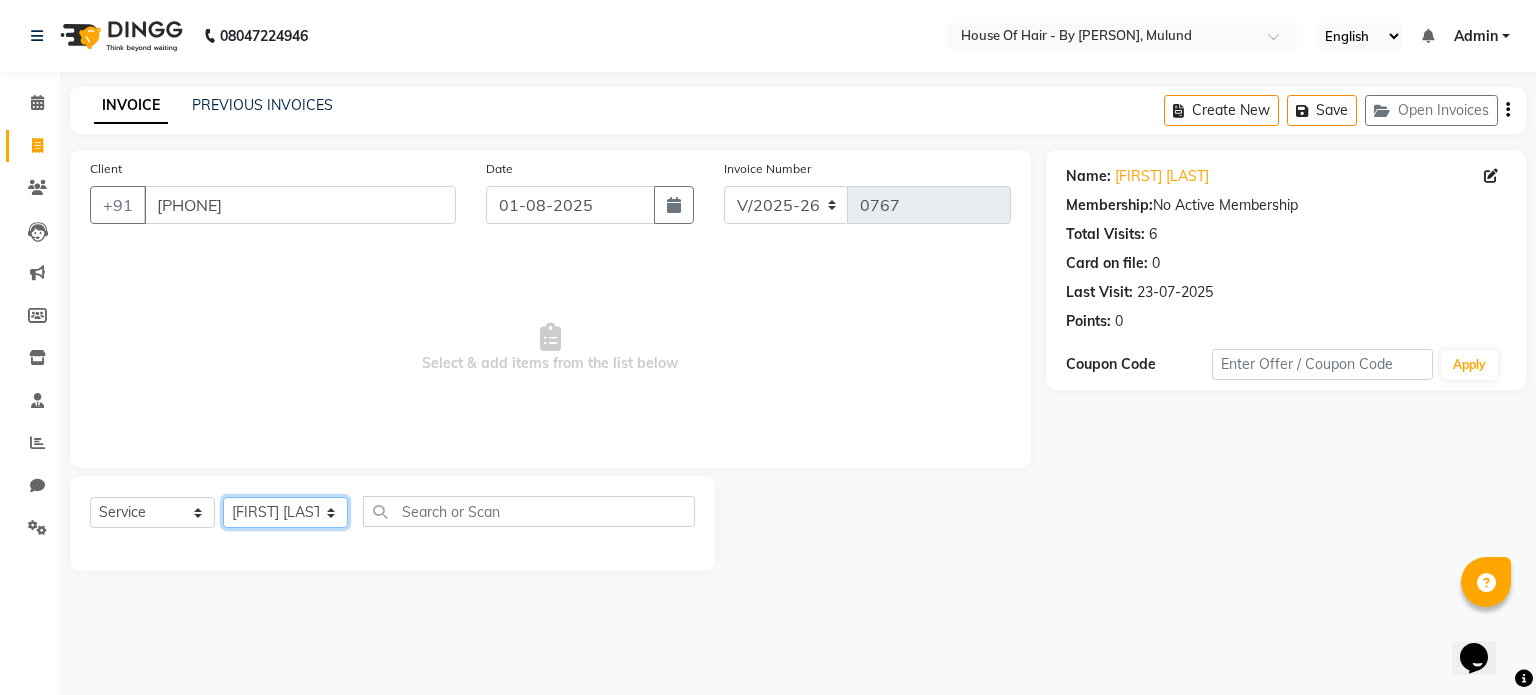 click on "Select Stylist [PERSON] [PERSON] [PERSON] Wedding [PERSON] [PERSON] [PERSON] [PERSON] [PERSON] [PERSON] [PERSON] [PERSON] [PERSON] [PERSON]" 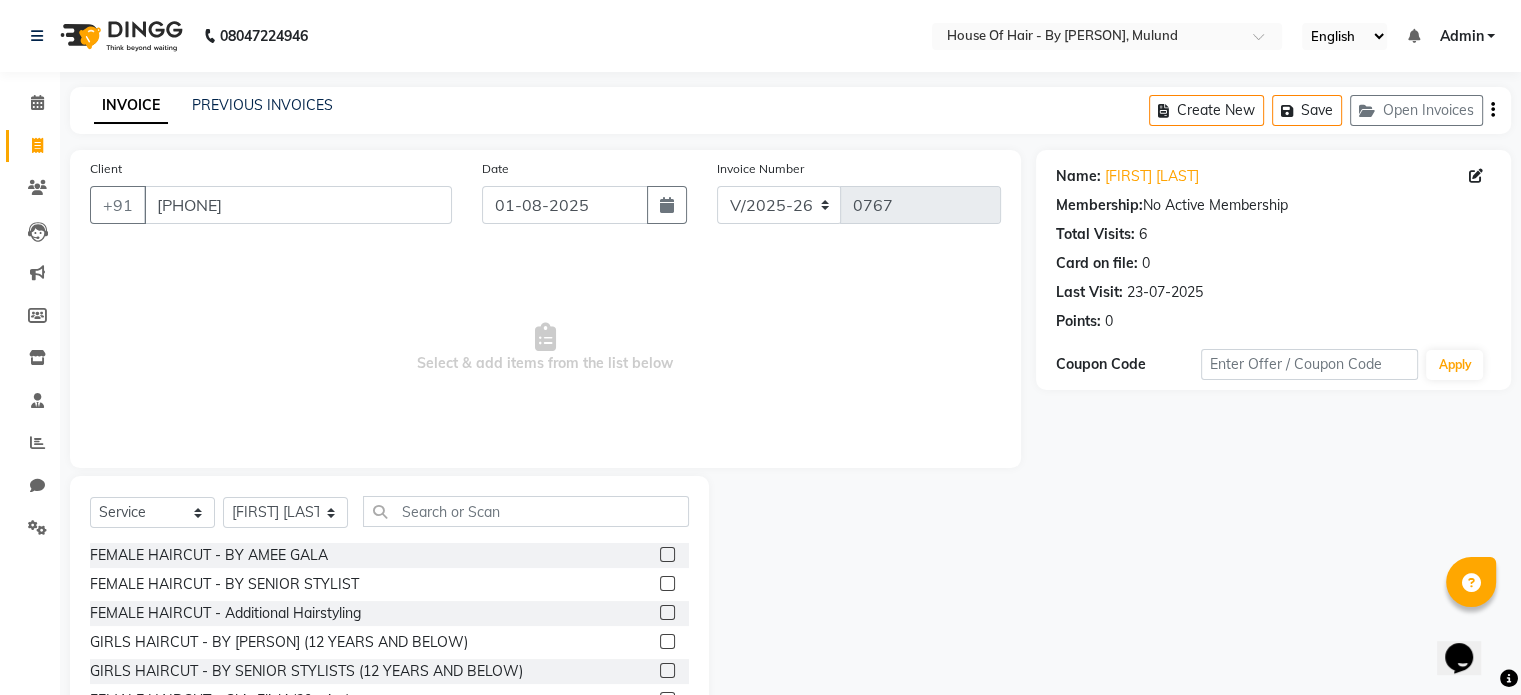 click on "Select Service Product Membership Package Voucher Prepaid Gift Card Select Stylist [PERSON] [PERSON] [PERSON] Wedding [PERSON] [PERSON] [PERSON] [PERSON] [PERSON] [PERSON] [PERSON] [PERSON] [PERSON] [PERSON] FEMALE HAIRCUT - BY [PERSON] FEMALE HAIRCUT - BY SENIOR STYLIST FEMALE HAIRCUT - Additional Hairstyling GIRLS HAIRCUT - BY [PERSON] (12 YEARS AND BELOW) GIRLS HAIRCUT - BY SENIOR STYLISTS (12 YEARS AND BELOW) FEMALE HAIRCUT - Chic Flick! (20 mins) FEMALE - HAIRWASH GEL POLISH HANDS GEL POLISH FEETS FEMALE - HAIRWASH AND BLOWDRY Gel Polish Removal HAIR STYLING - Shut Up & Bounce, Baby Bounce HAIR STYLING - Siddhi Baat, No Bakwas HAIR STYLING - Beach, Please! HAIR STYLING - Coil it Up! HAIRCOLOR BY [PERSON] HAIRCOLOR - The One With Per Strip (3 hrs) (Ammonia) HAIRCOLOR - The One With Per Strip (3 hrs) (Ammonia Free) ROOT TOUCH UP - AMMONIA COLOR ROOT TOUCH UP - AMMONIA FREE COLOR CROWN HIGHLIGHTS - AMMONIA COLOR CROWN HIGHLIGHTS - AMMONIA FREE COLOR GLOBAL - AMMONIA COLOR" 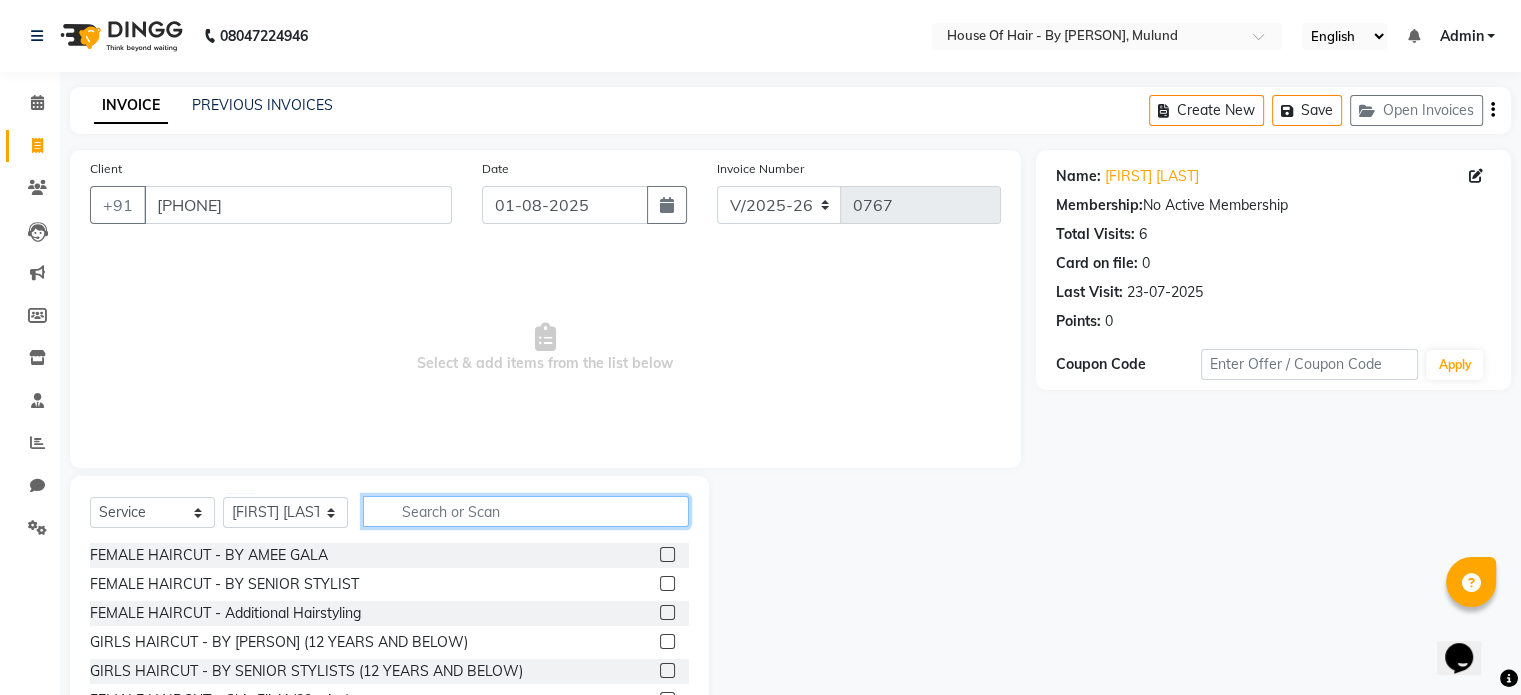 click 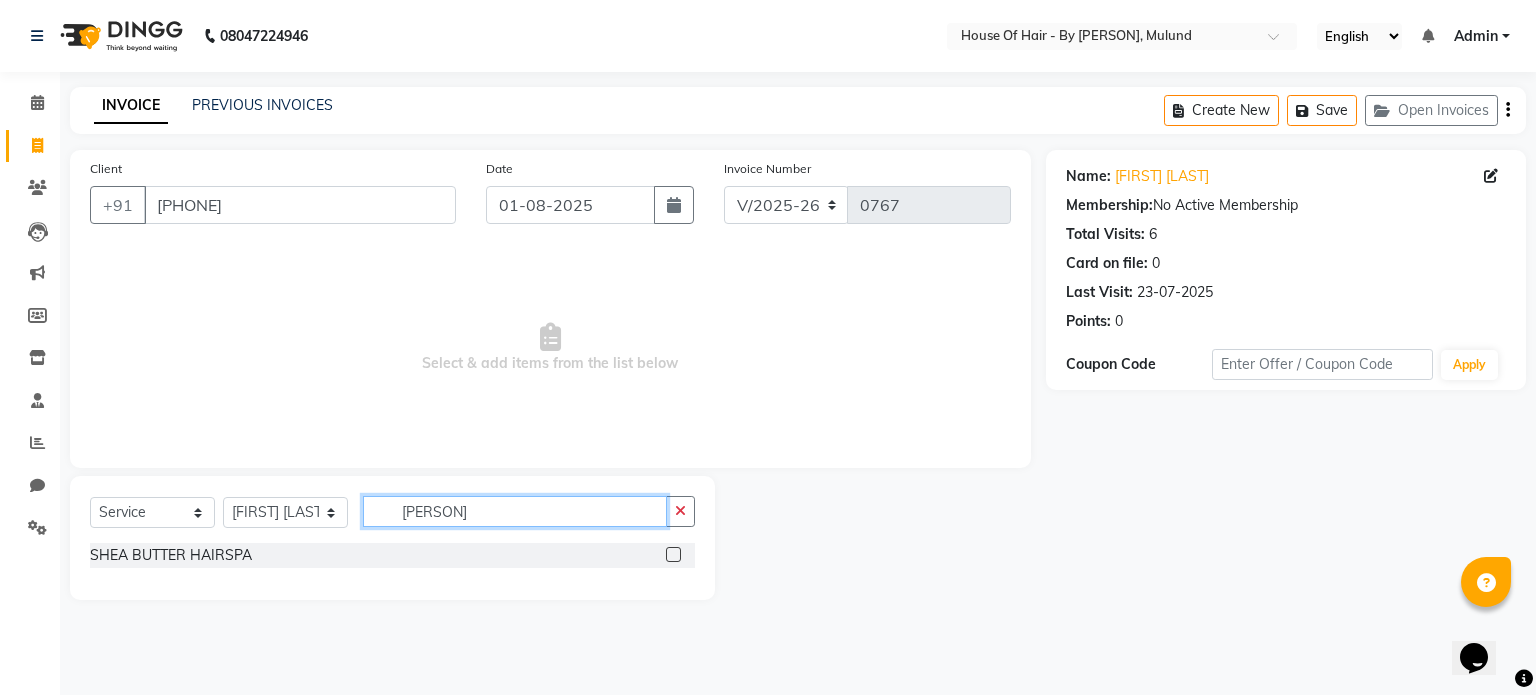 type on "[PERSON]" 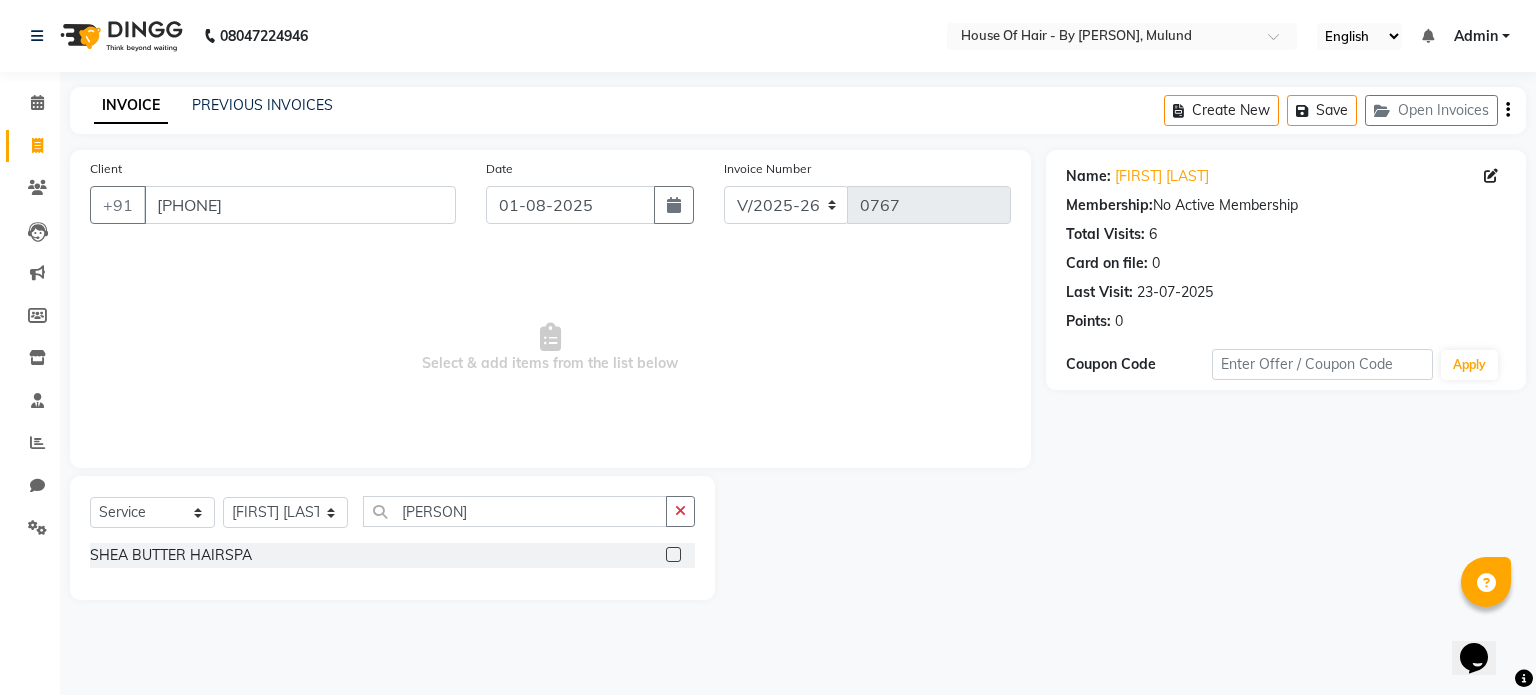 click 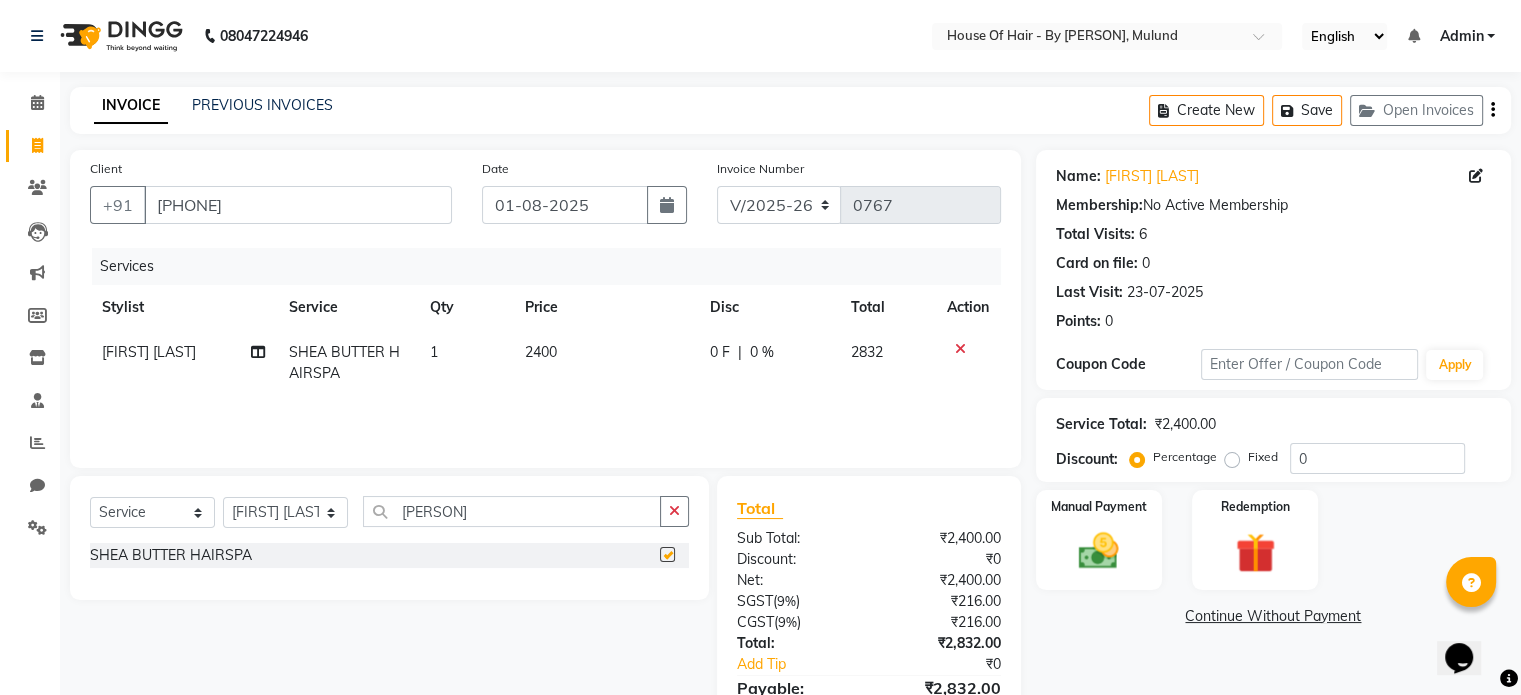 checkbox on "false" 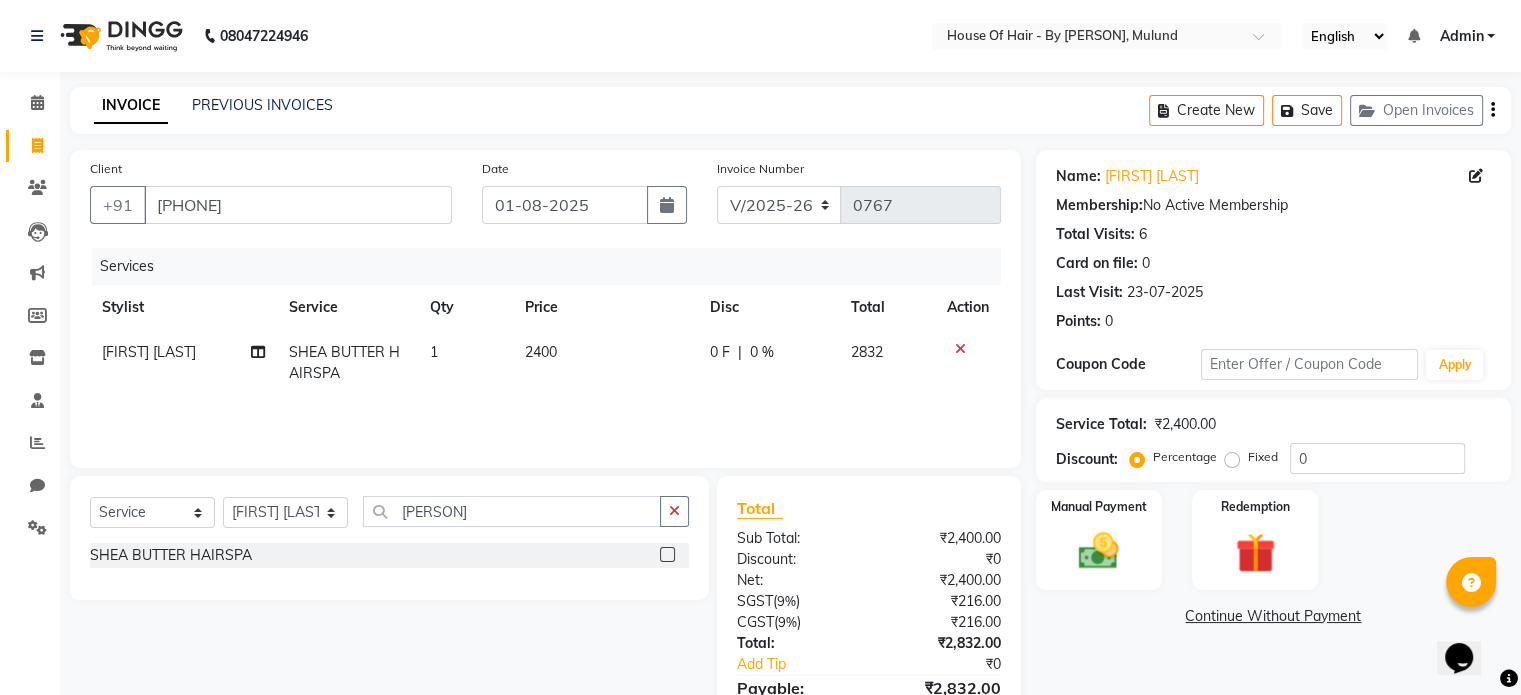 click on "2400" 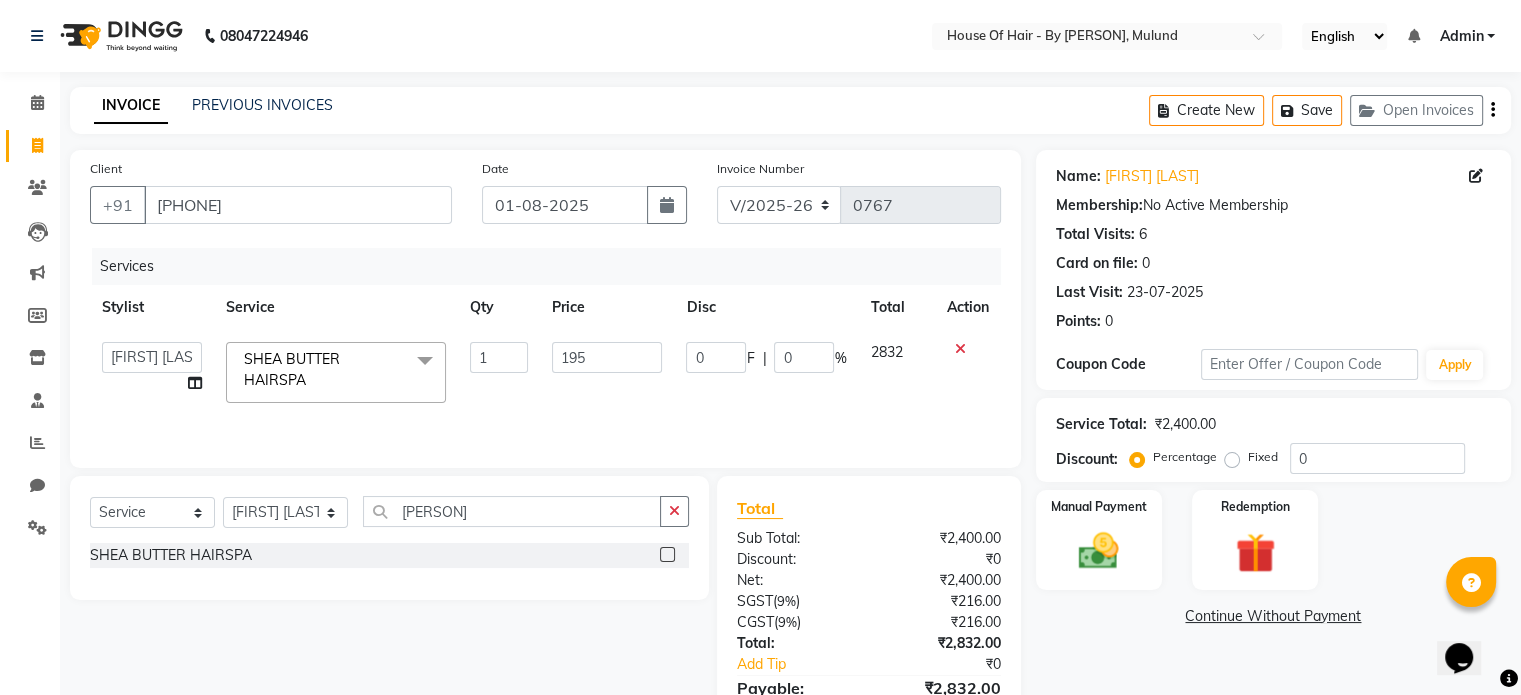 type on "1950" 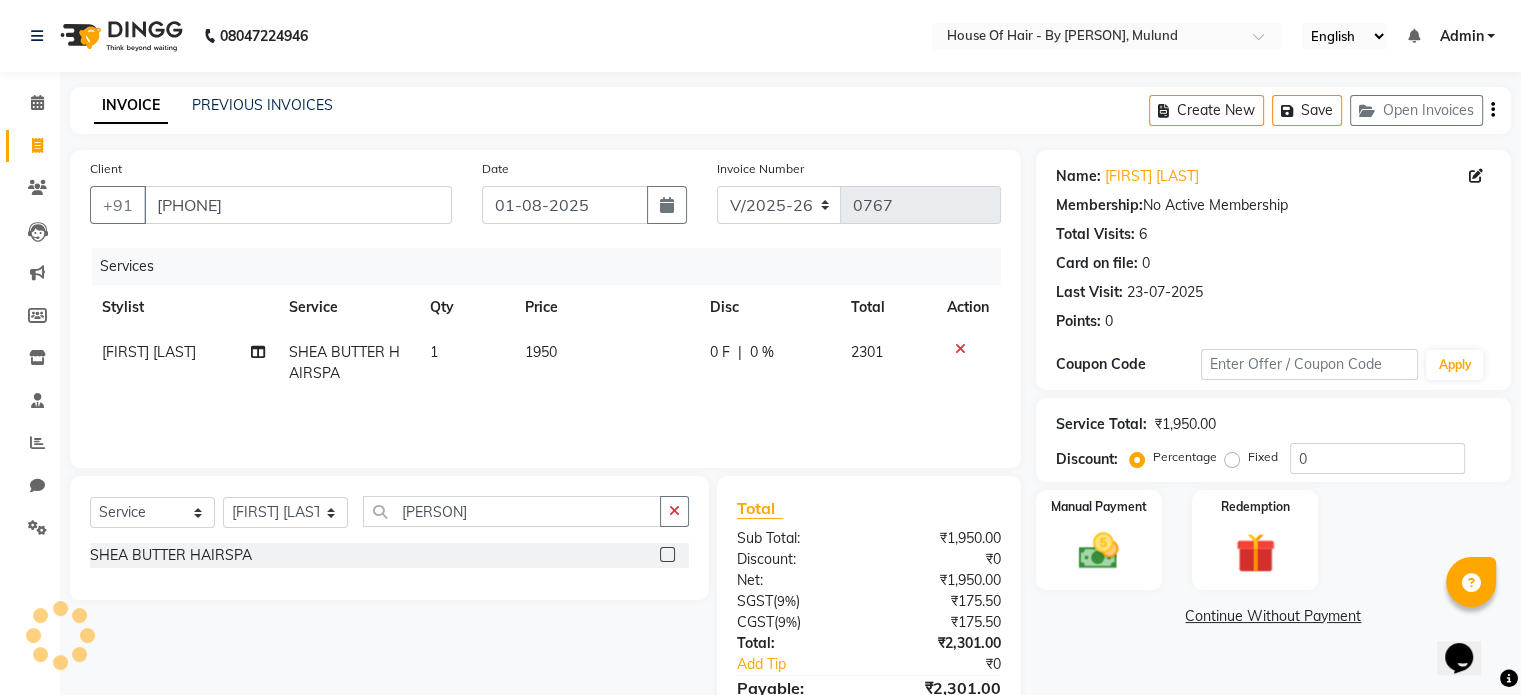 click 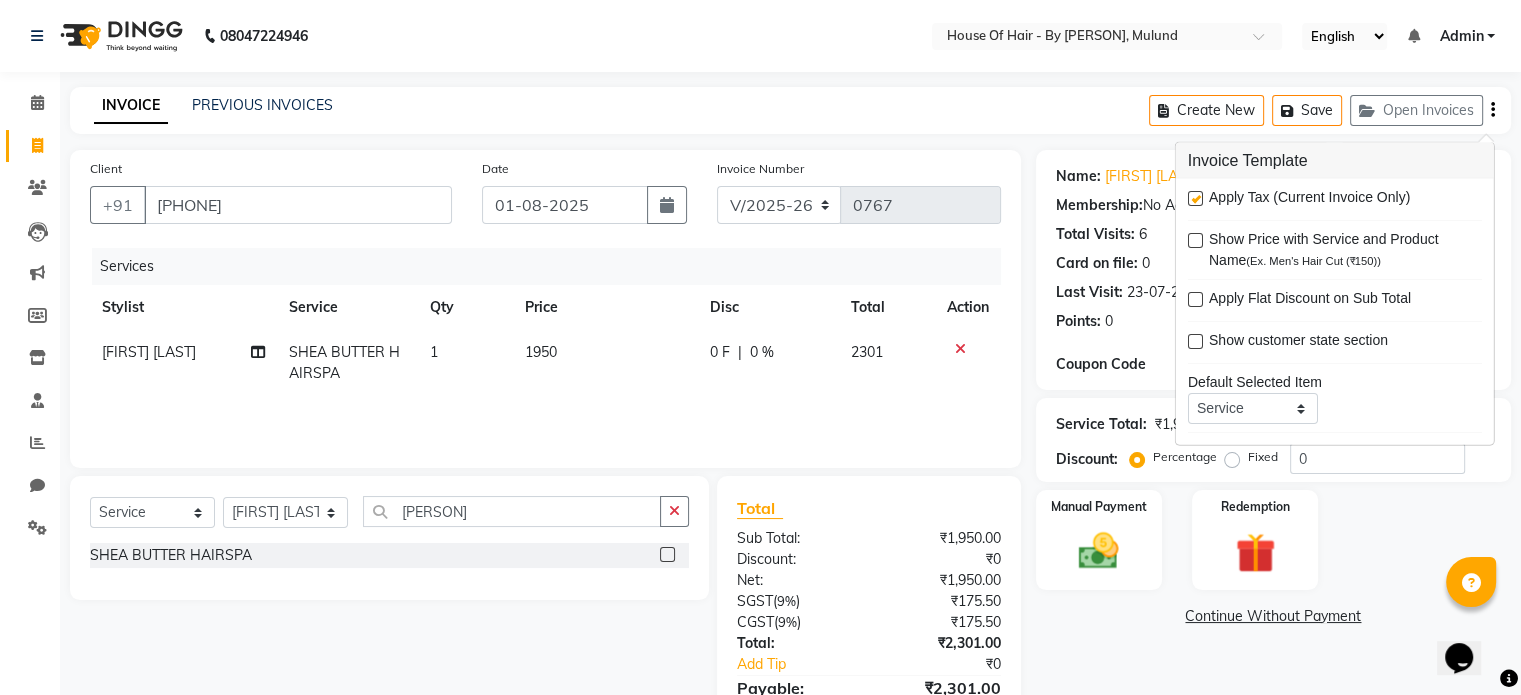 click at bounding box center (1195, 198) 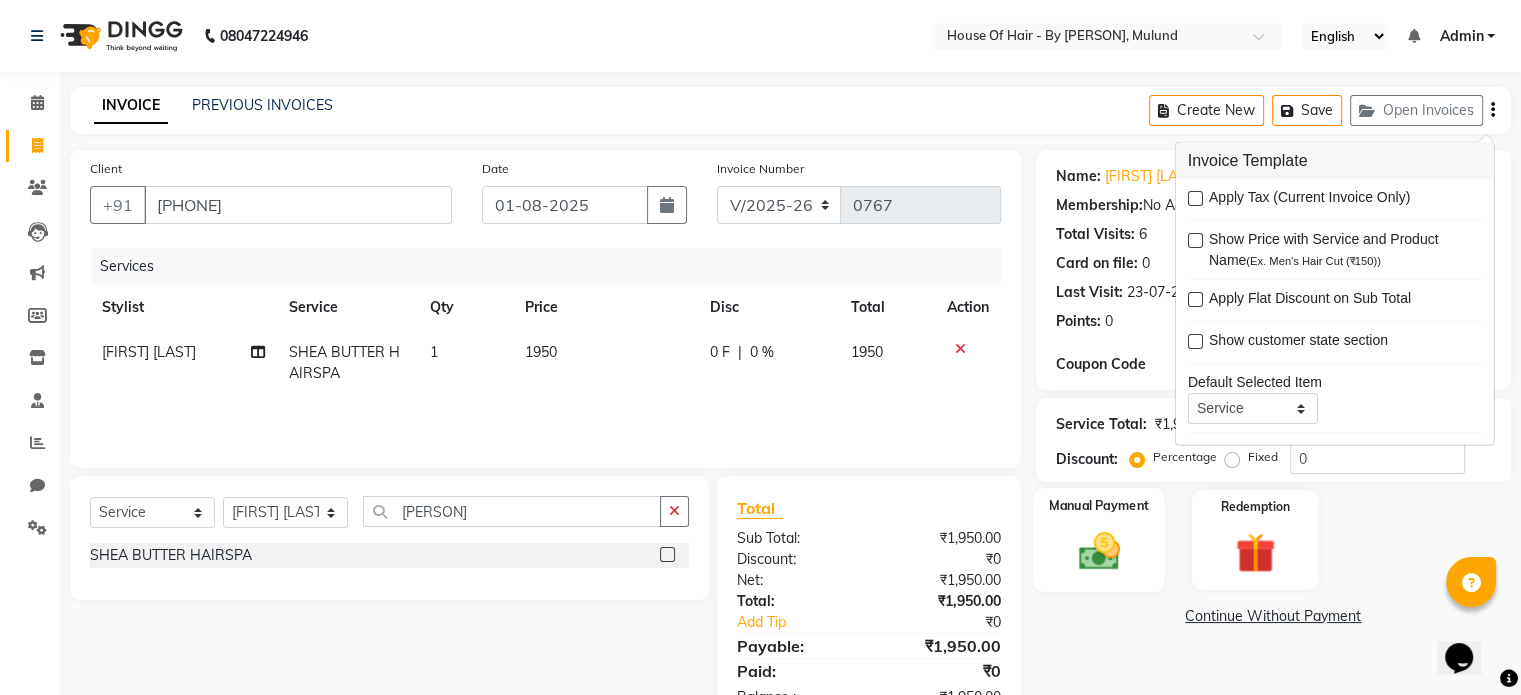 click 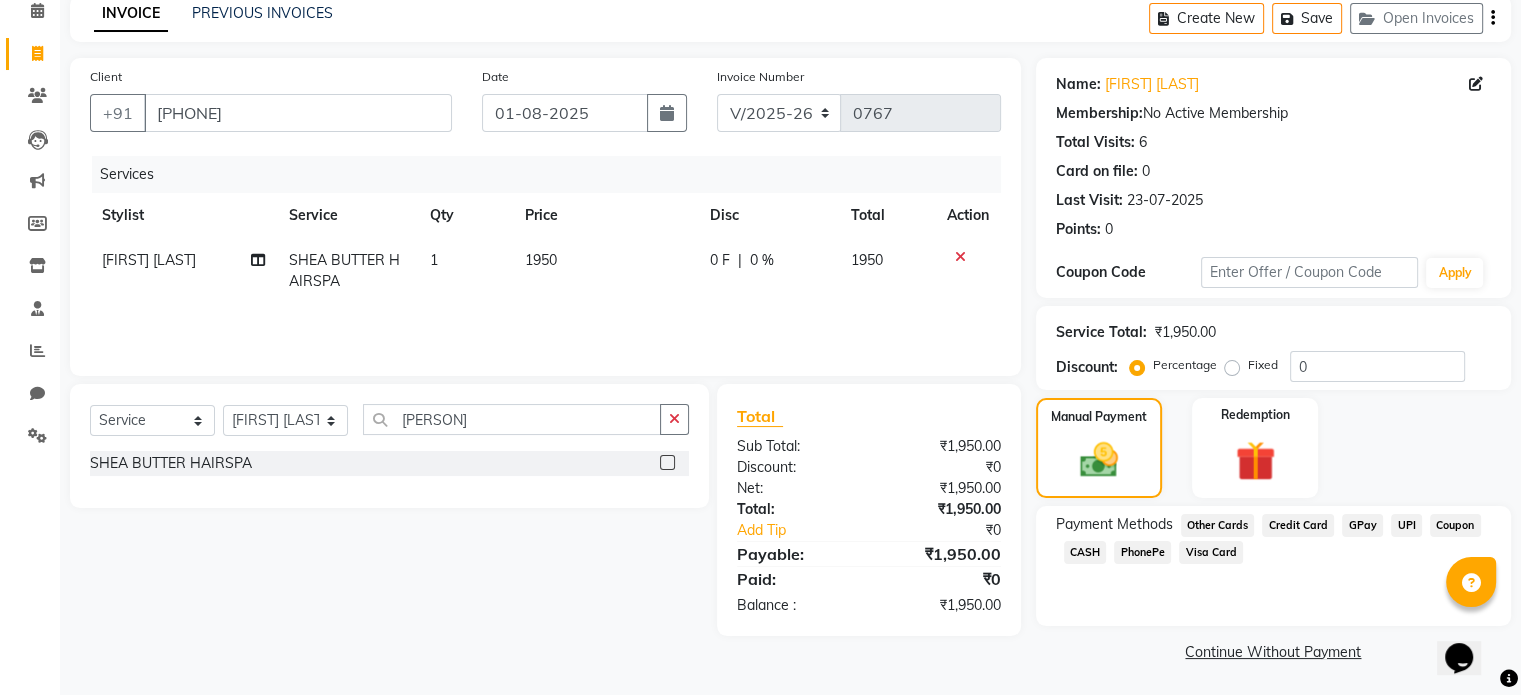 scroll, scrollTop: 92, scrollLeft: 0, axis: vertical 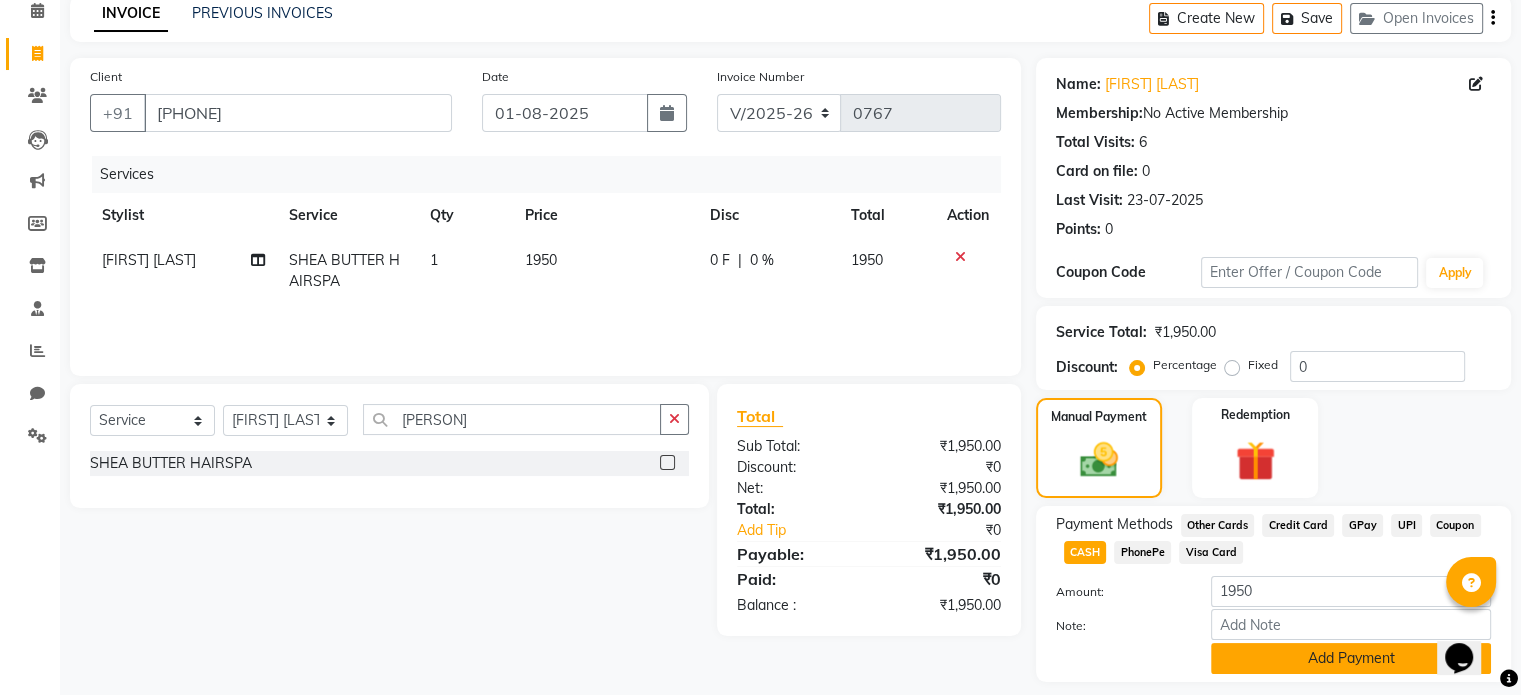 click on "Add Payment" 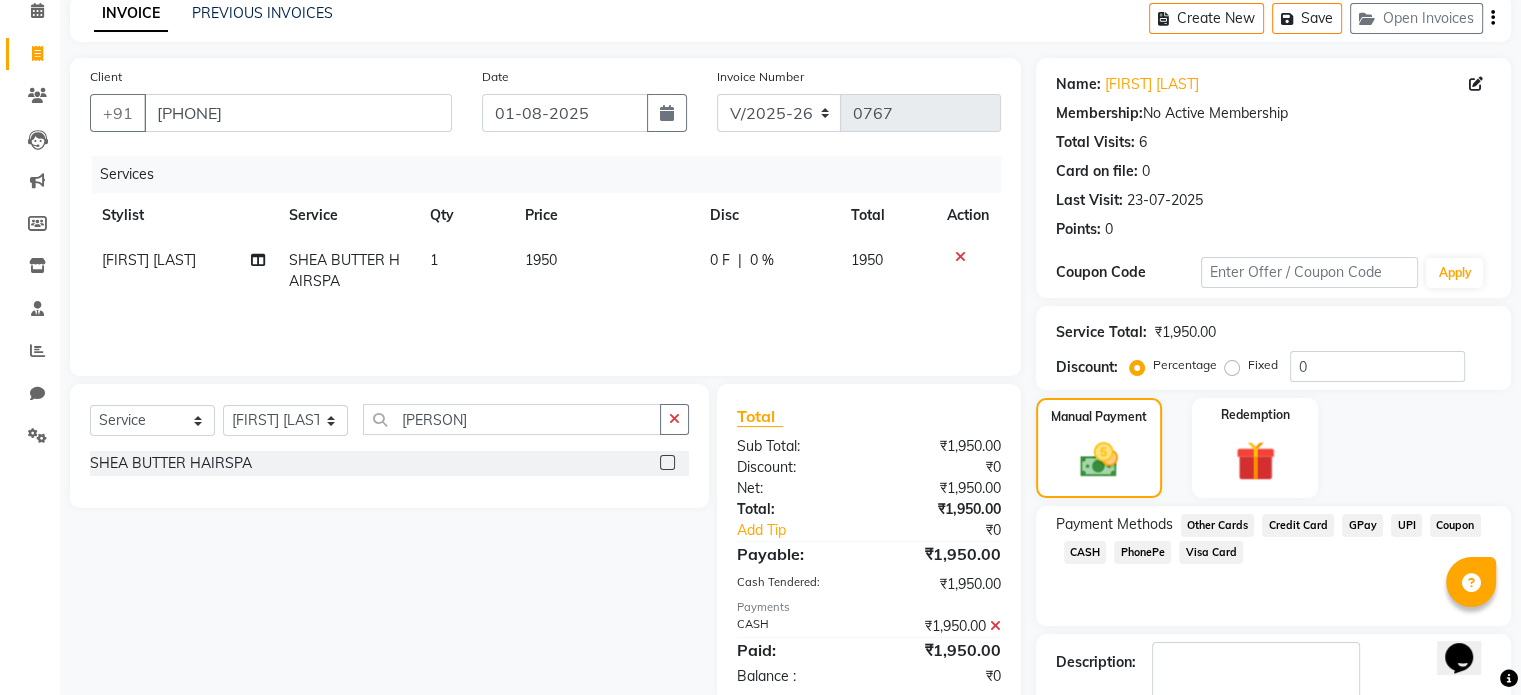 scroll, scrollTop: 205, scrollLeft: 0, axis: vertical 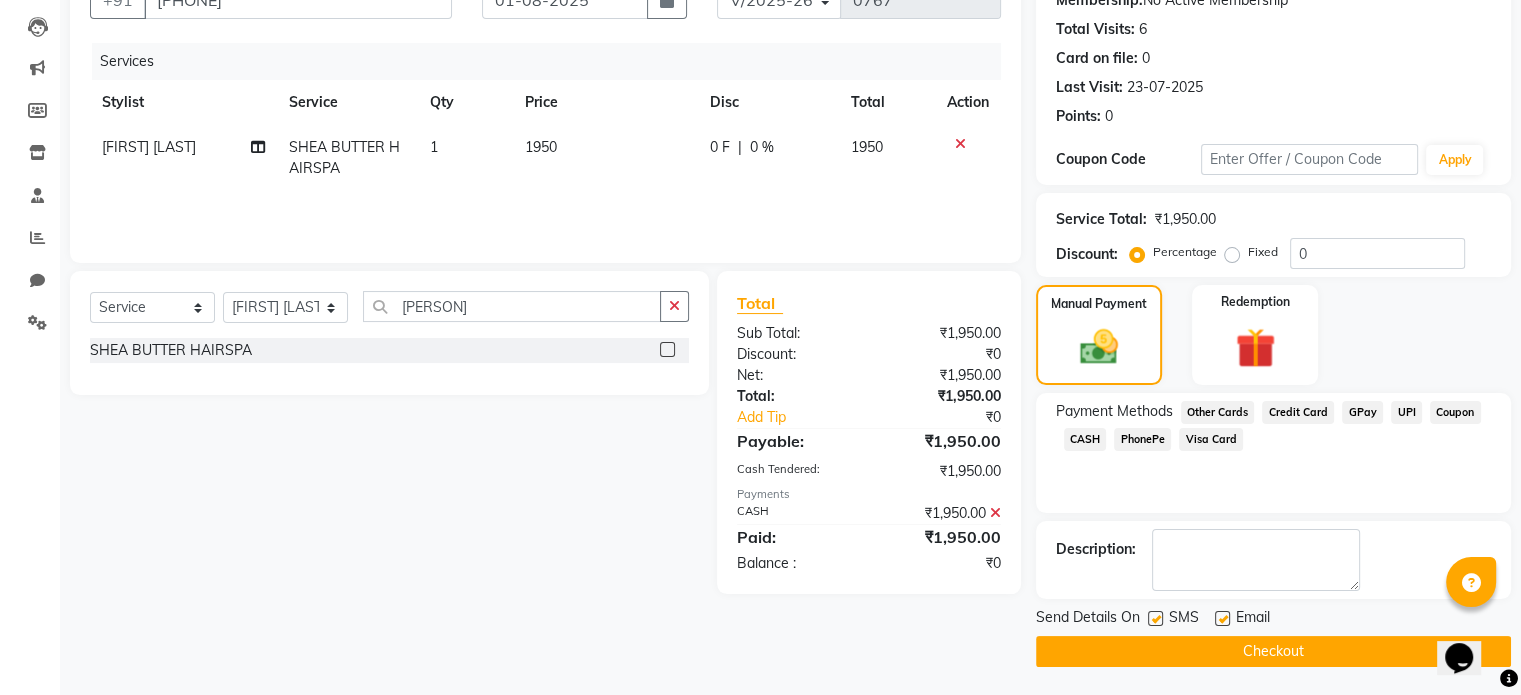 click on "Checkout" 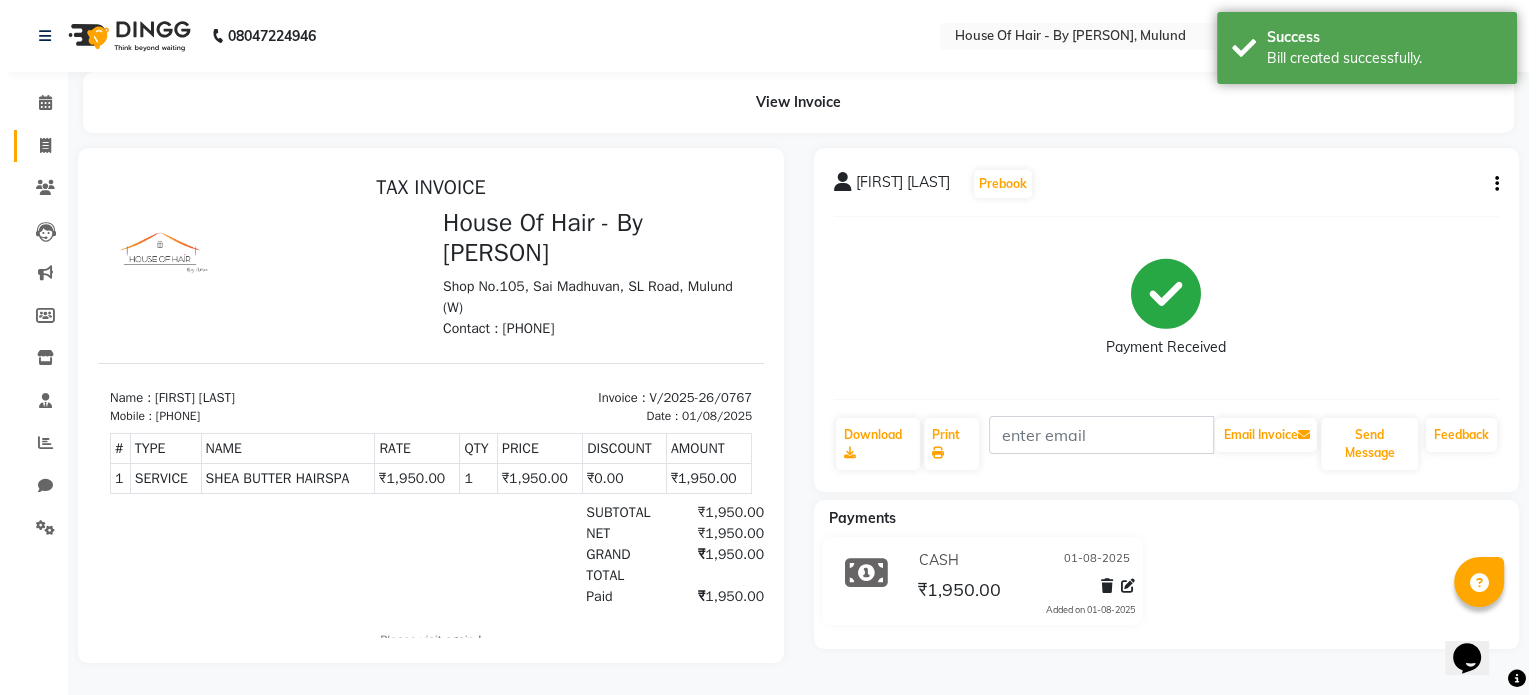 scroll, scrollTop: 0, scrollLeft: 0, axis: both 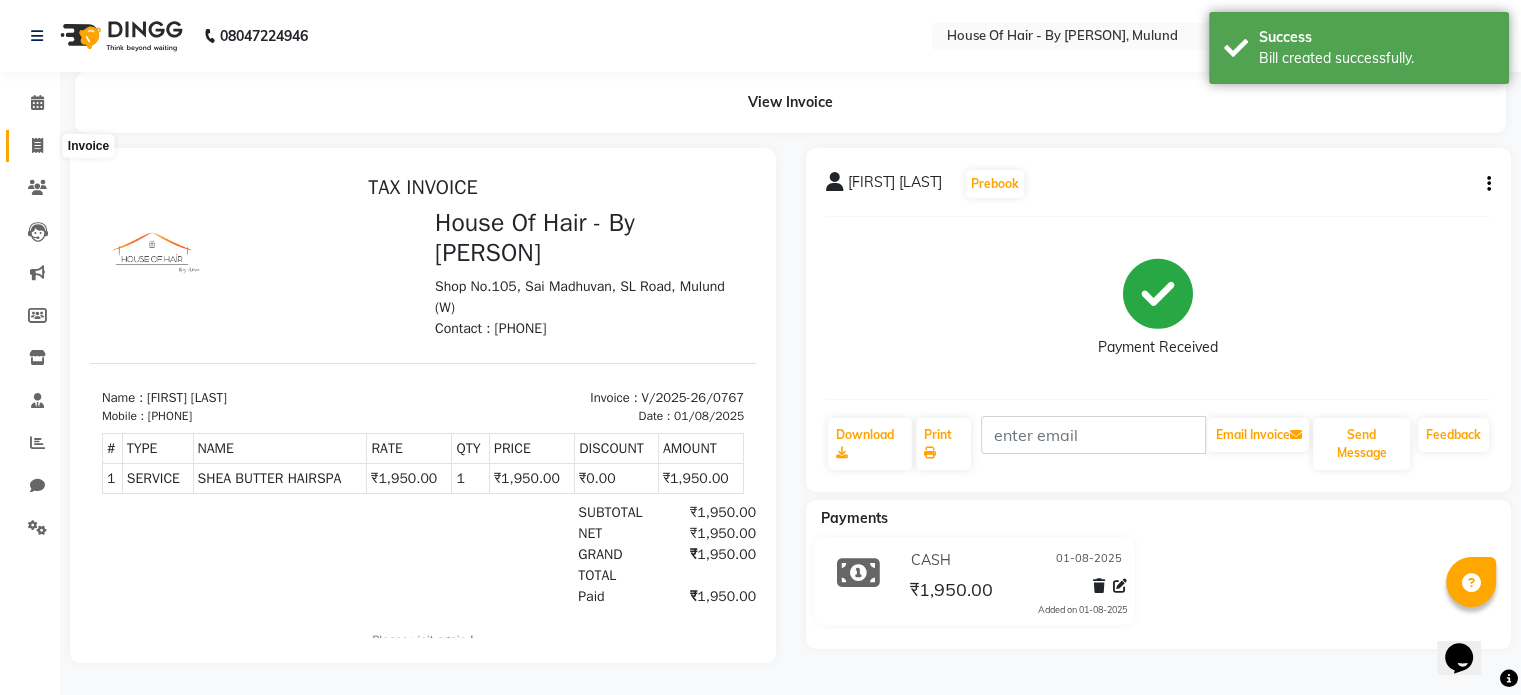 click 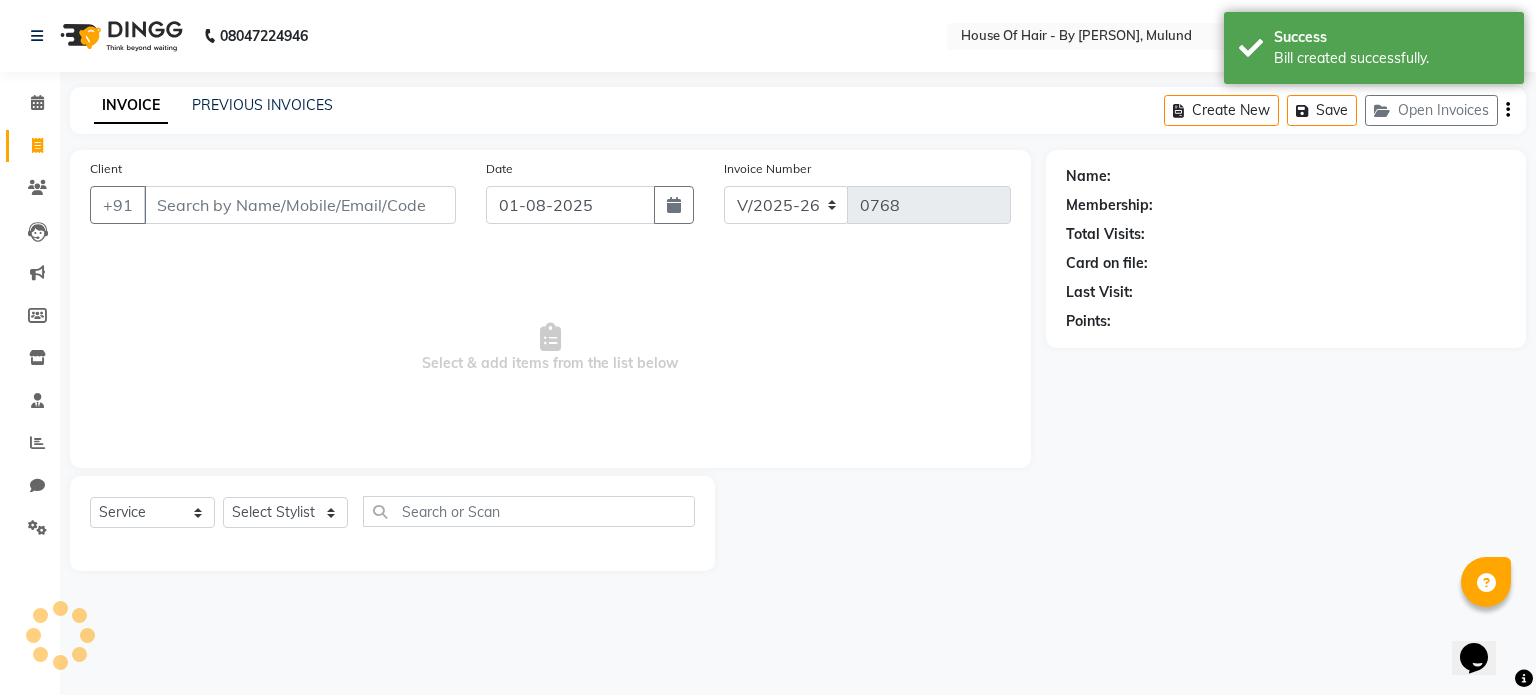 click on "Client" at bounding box center [300, 205] 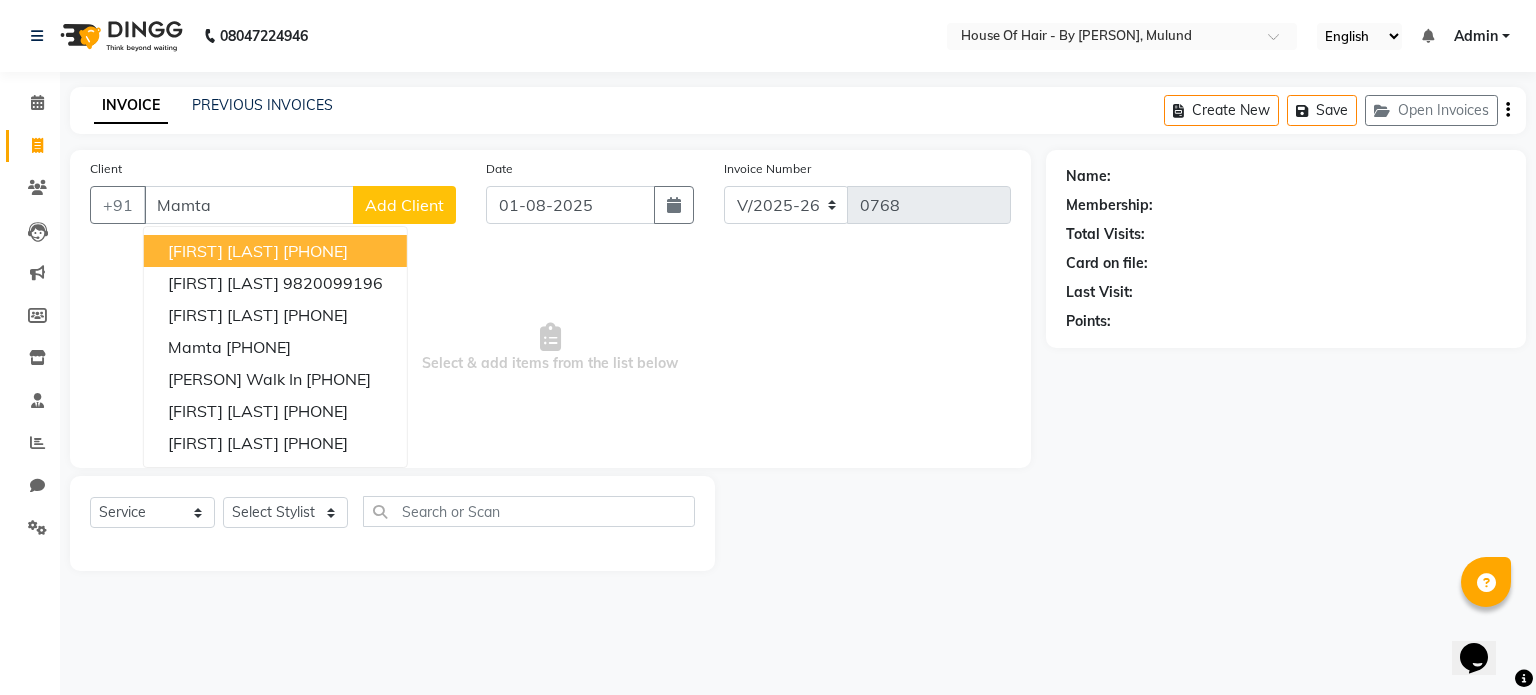 type on "Mamta" 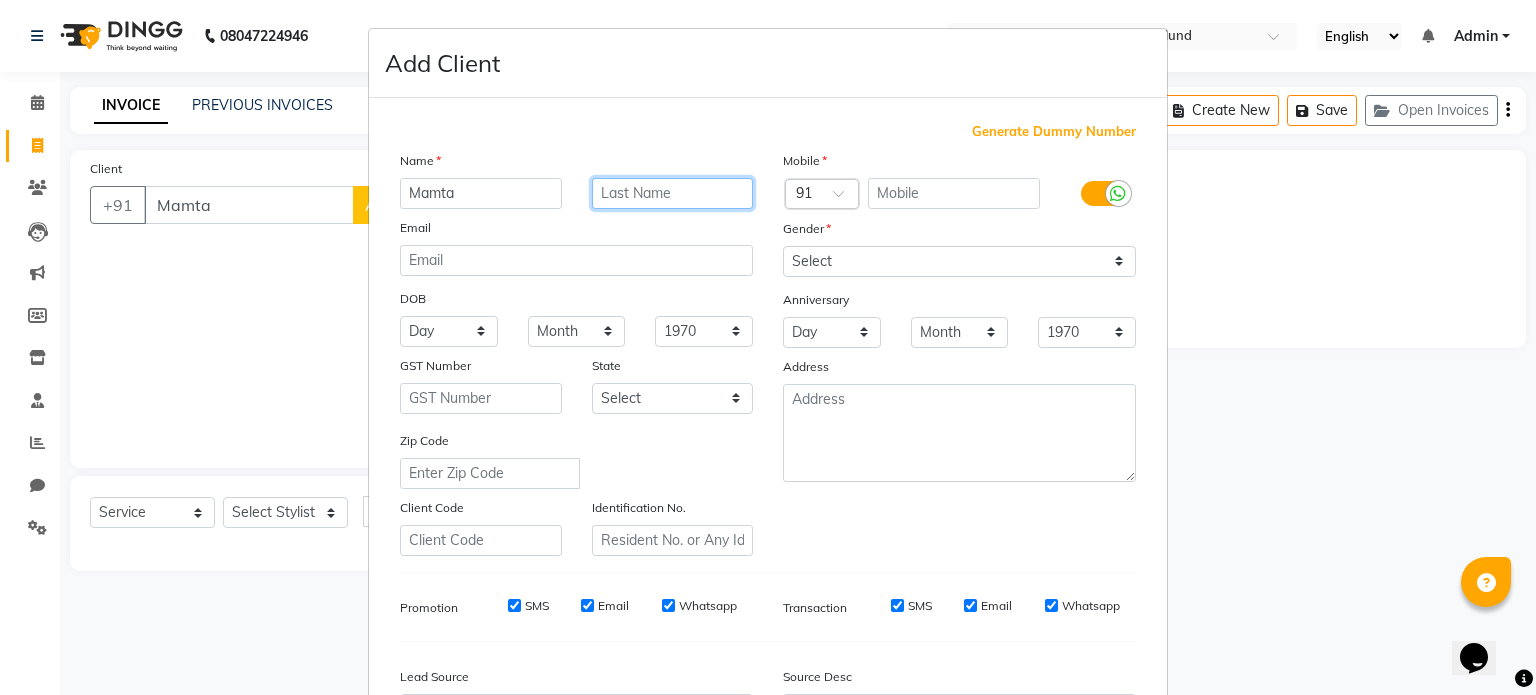 click at bounding box center [673, 193] 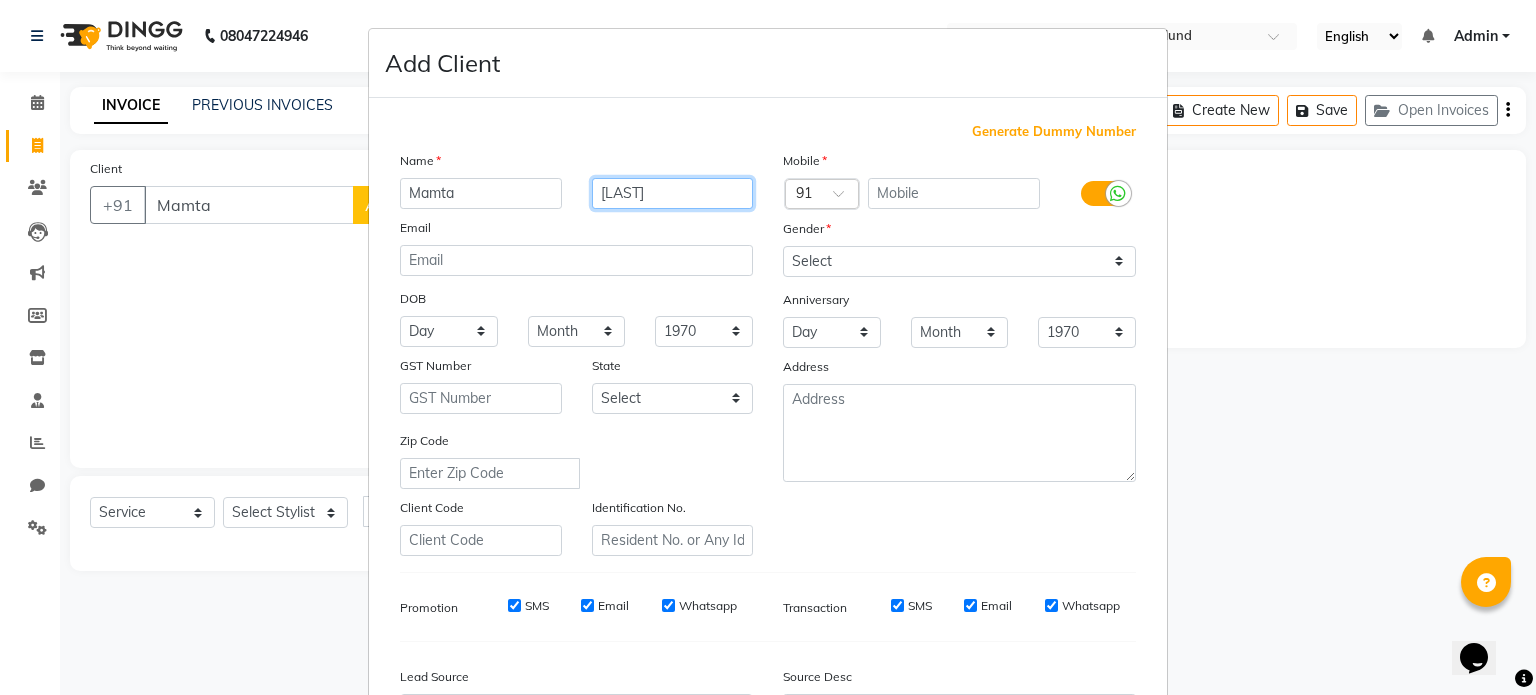 type on "[LAST]" 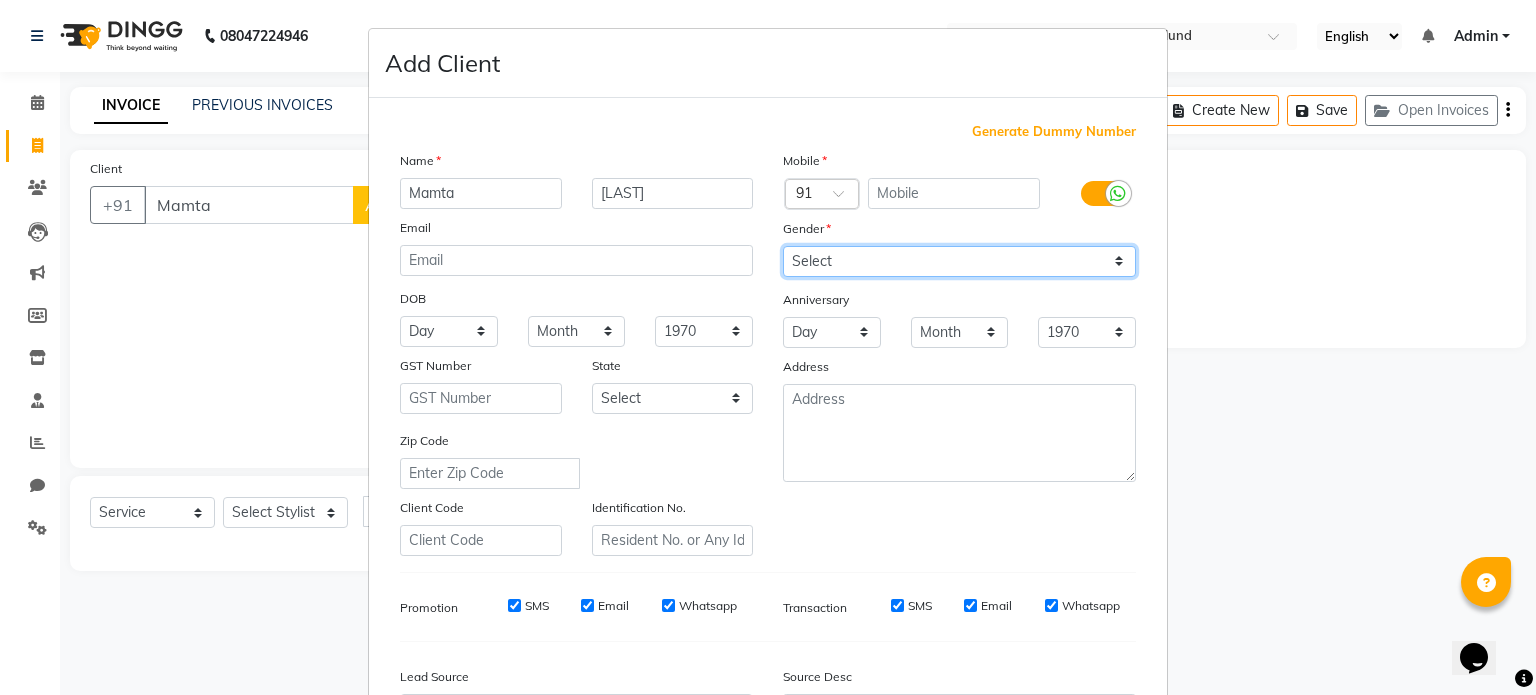 click on "Select Male Female Other Prefer Not To Say" at bounding box center (959, 261) 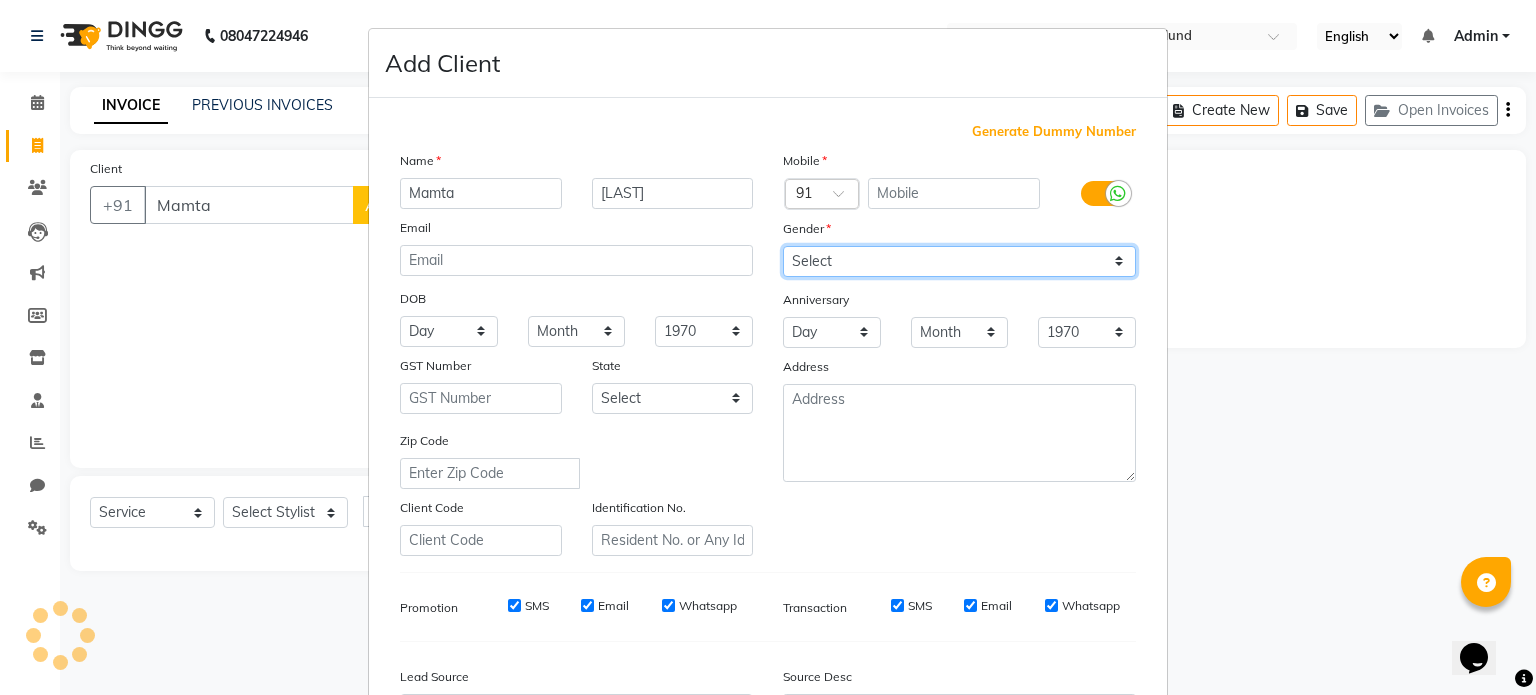 select on "female" 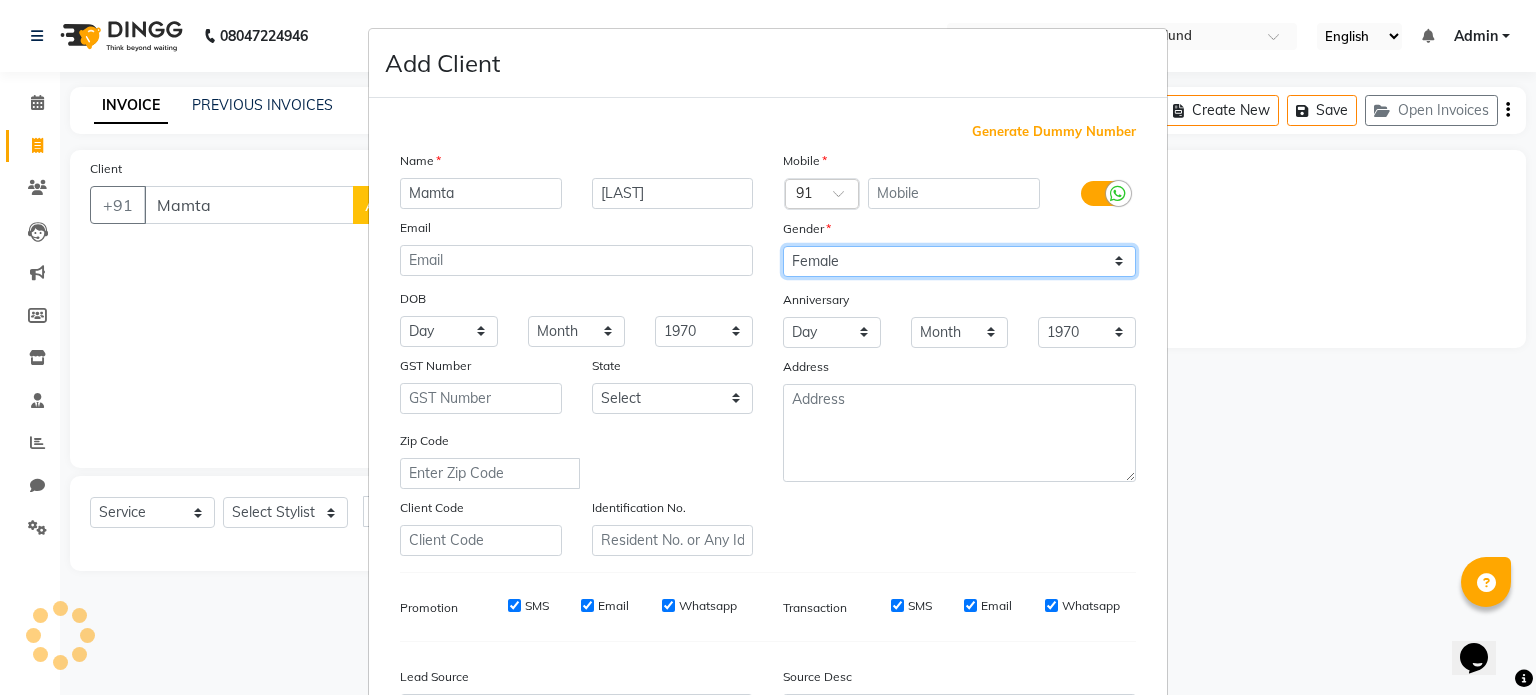 click on "Select Male Female Other Prefer Not To Say" at bounding box center (959, 261) 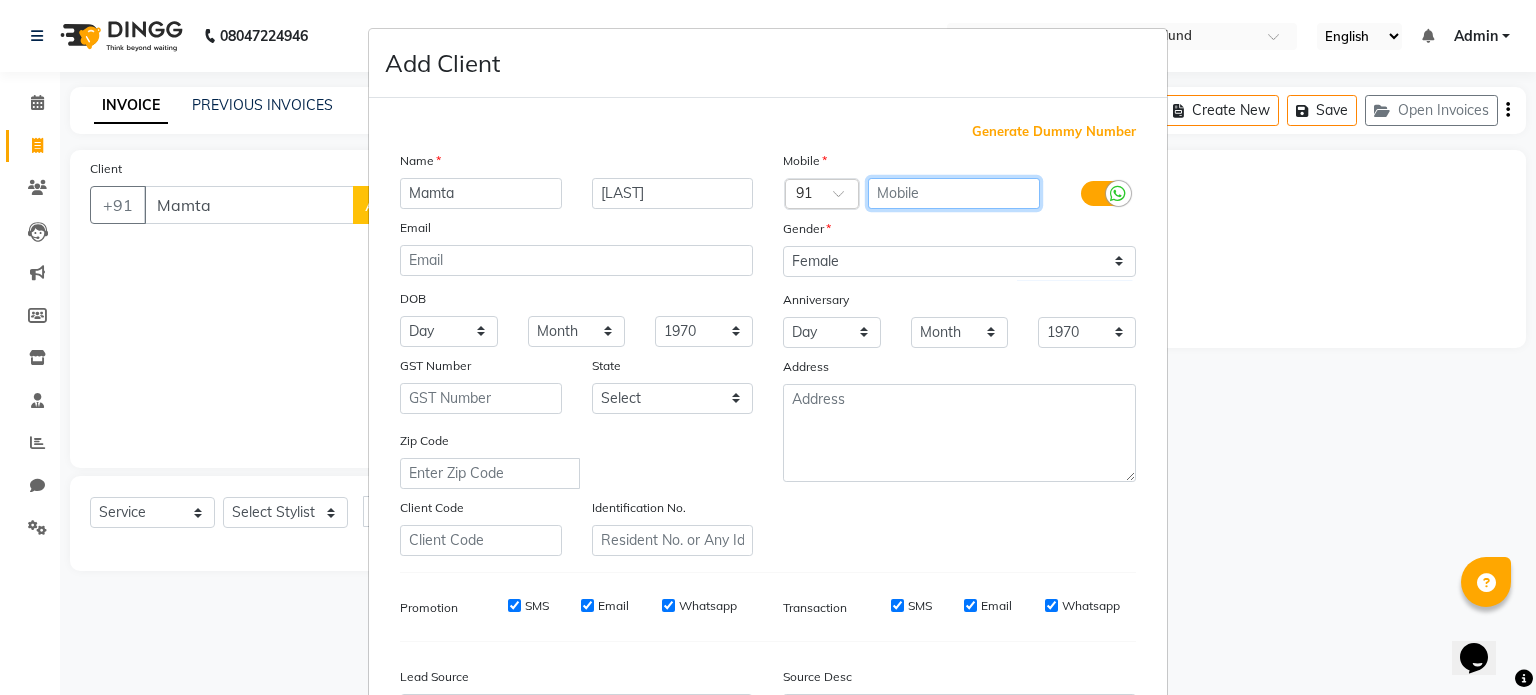 click at bounding box center [954, 193] 